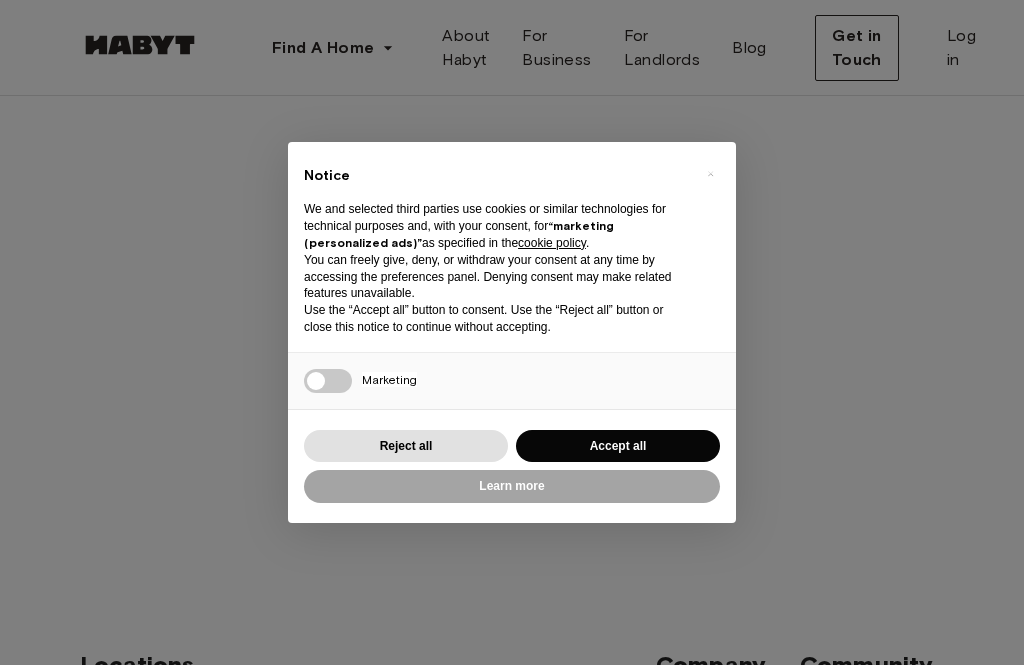 scroll, scrollTop: 0, scrollLeft: 0, axis: both 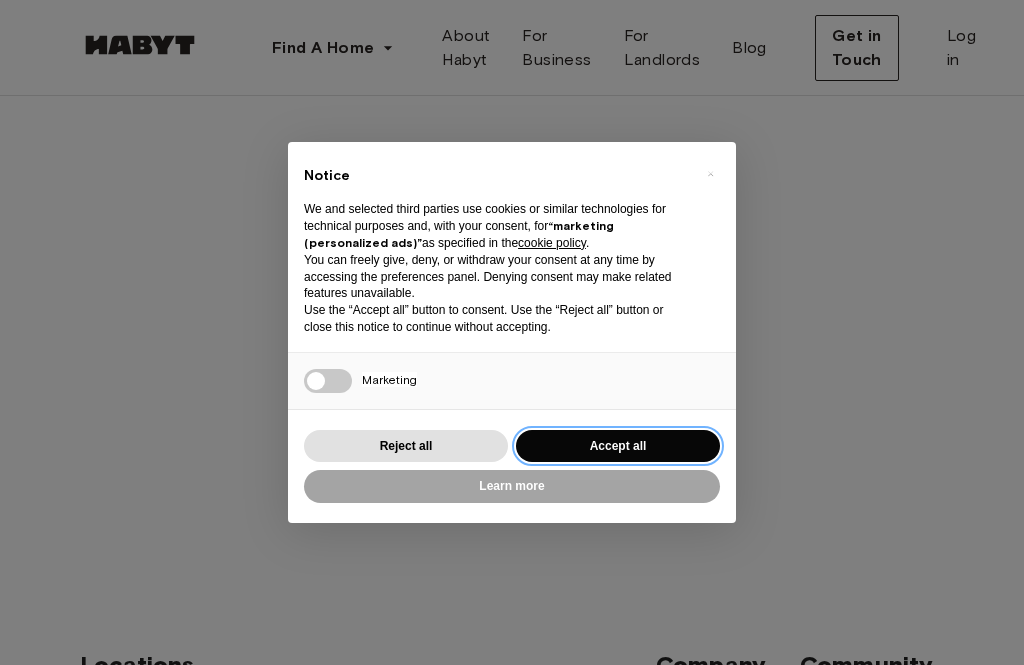 click on "Accept all" at bounding box center [618, 446] 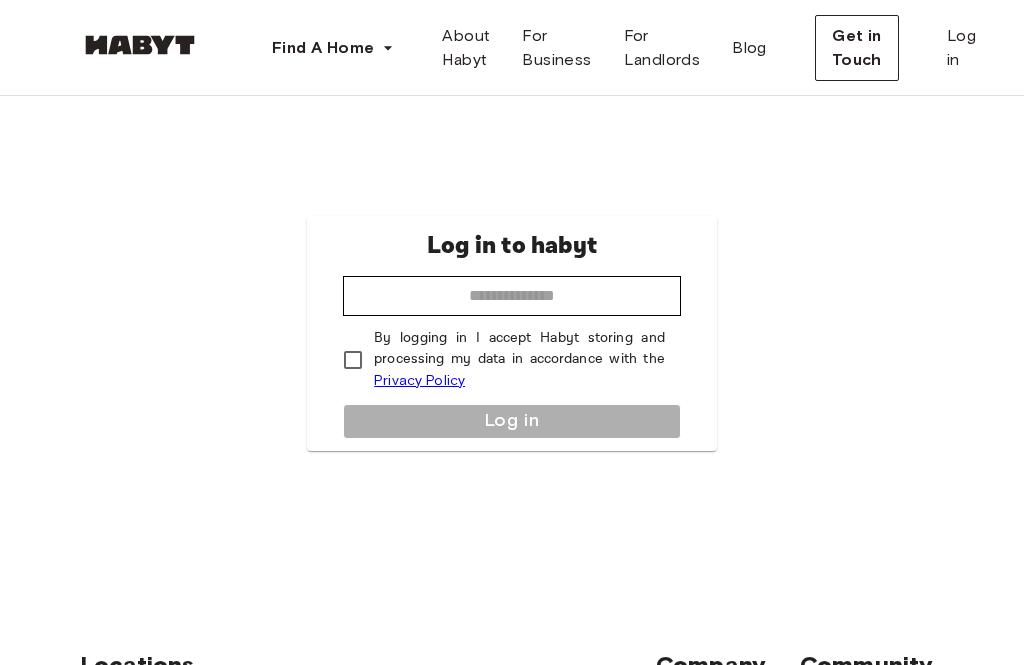 scroll, scrollTop: 0, scrollLeft: 0, axis: both 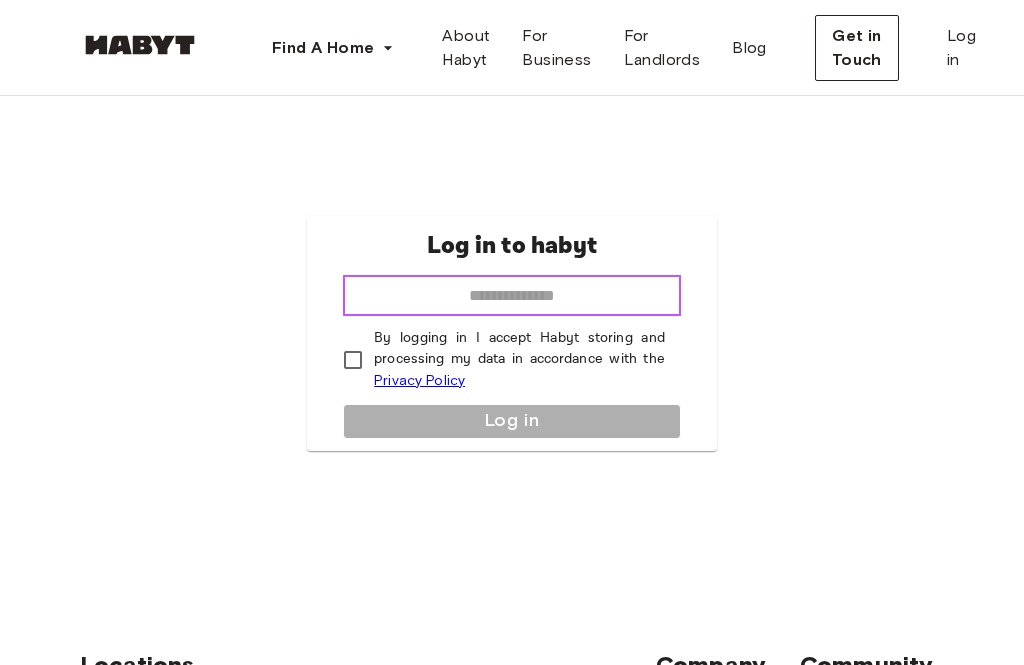 click at bounding box center [512, 296] 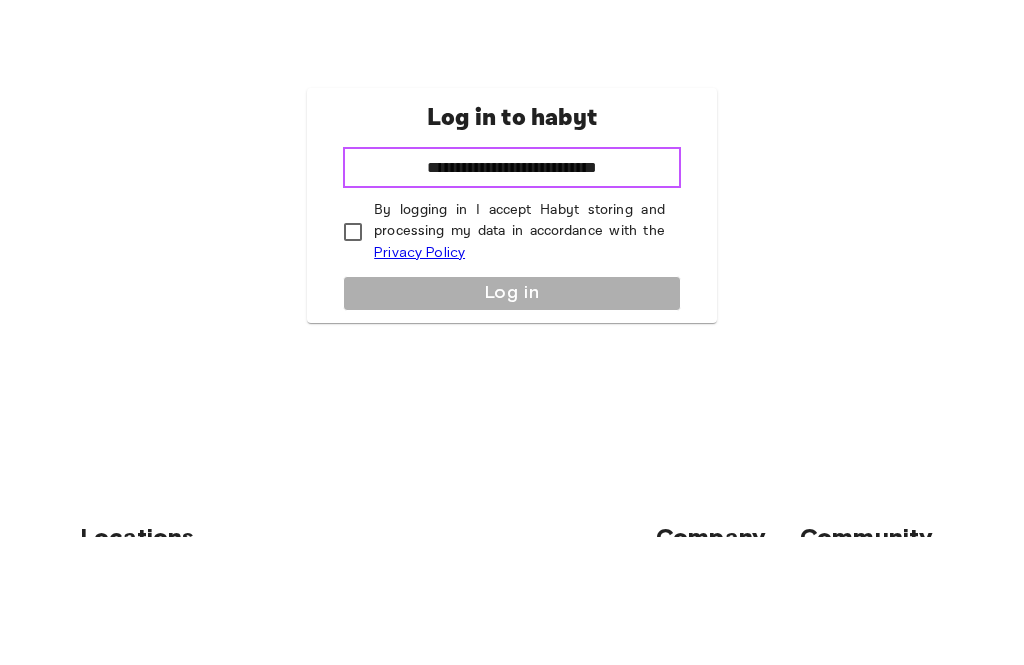 type on "**********" 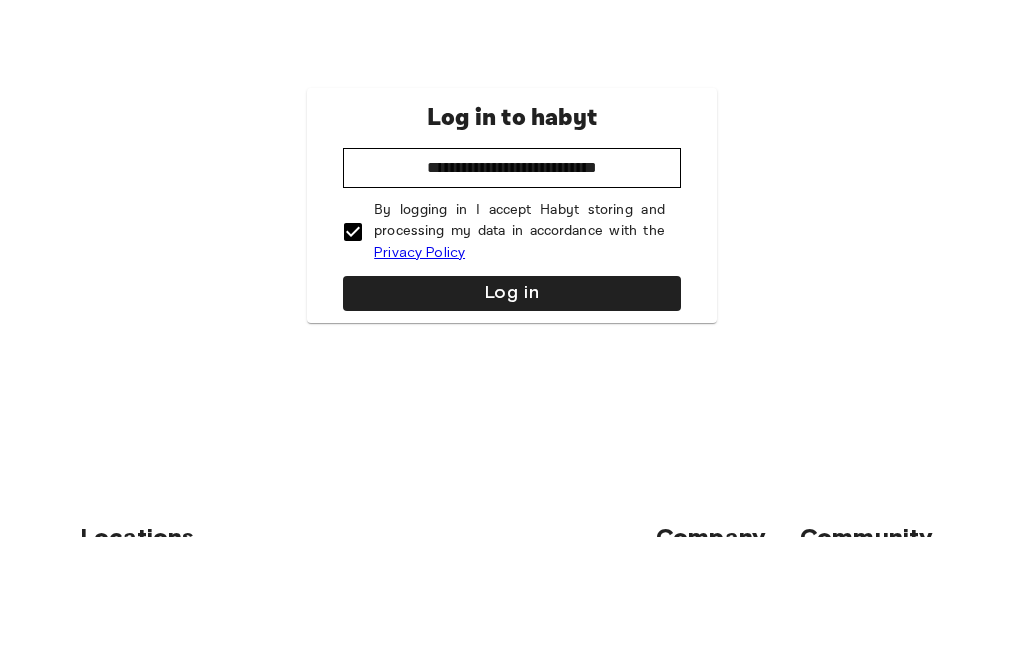 scroll, scrollTop: 128, scrollLeft: 0, axis: vertical 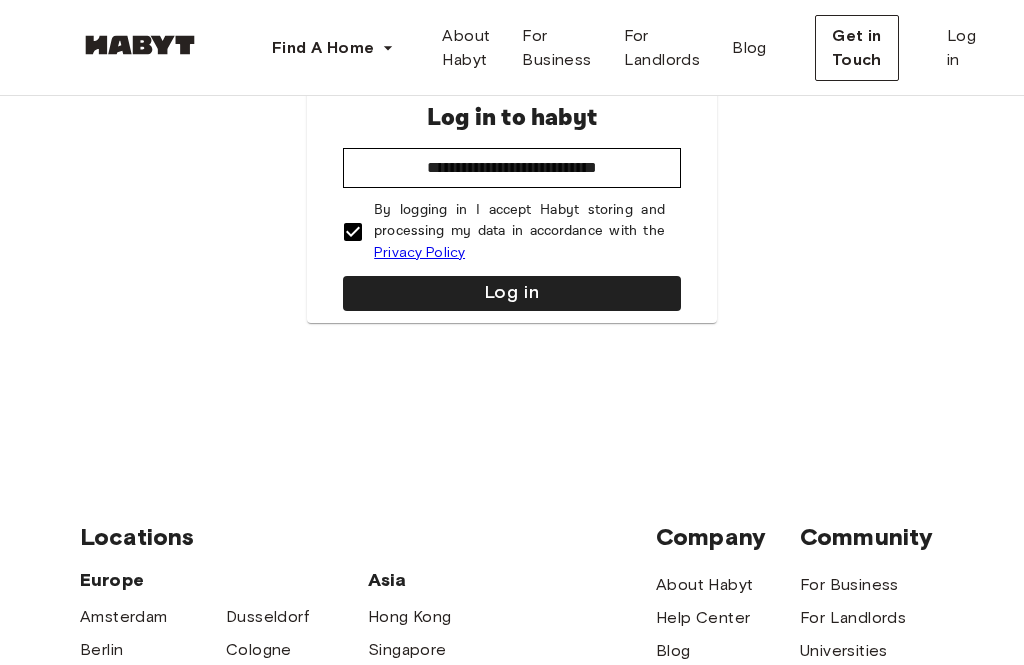click on "Log in" at bounding box center (512, 293) 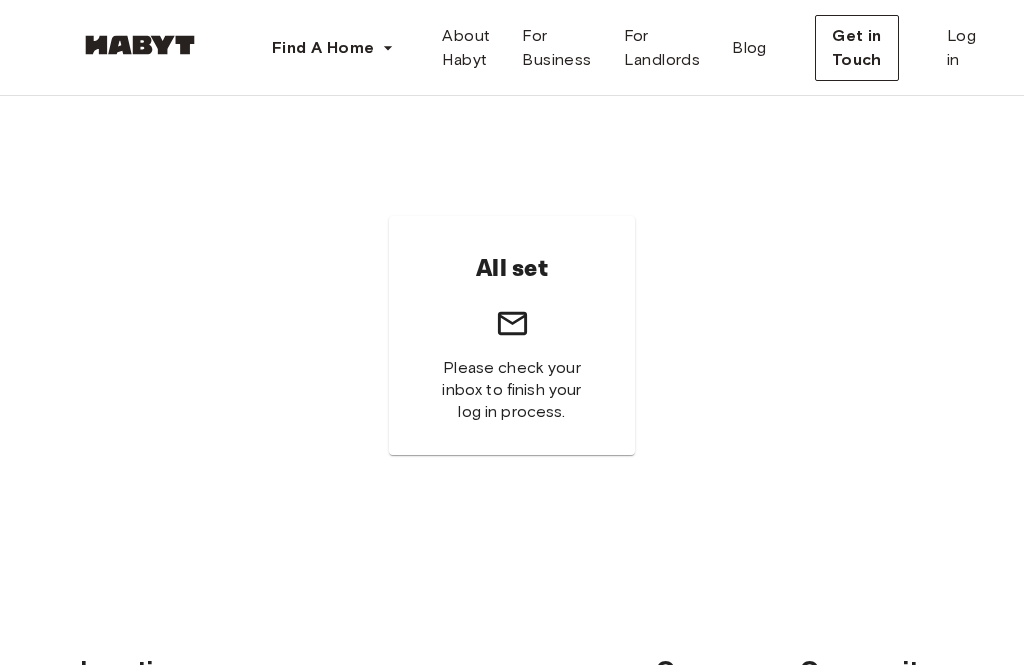 scroll, scrollTop: 0, scrollLeft: 0, axis: both 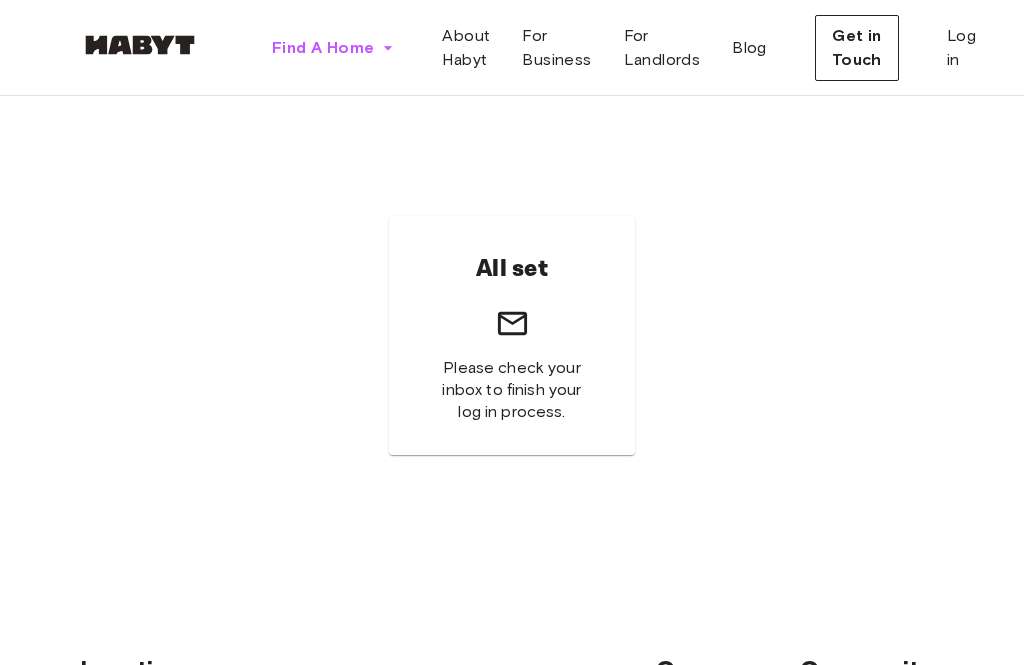 click on "Find A Home" at bounding box center (323, 48) 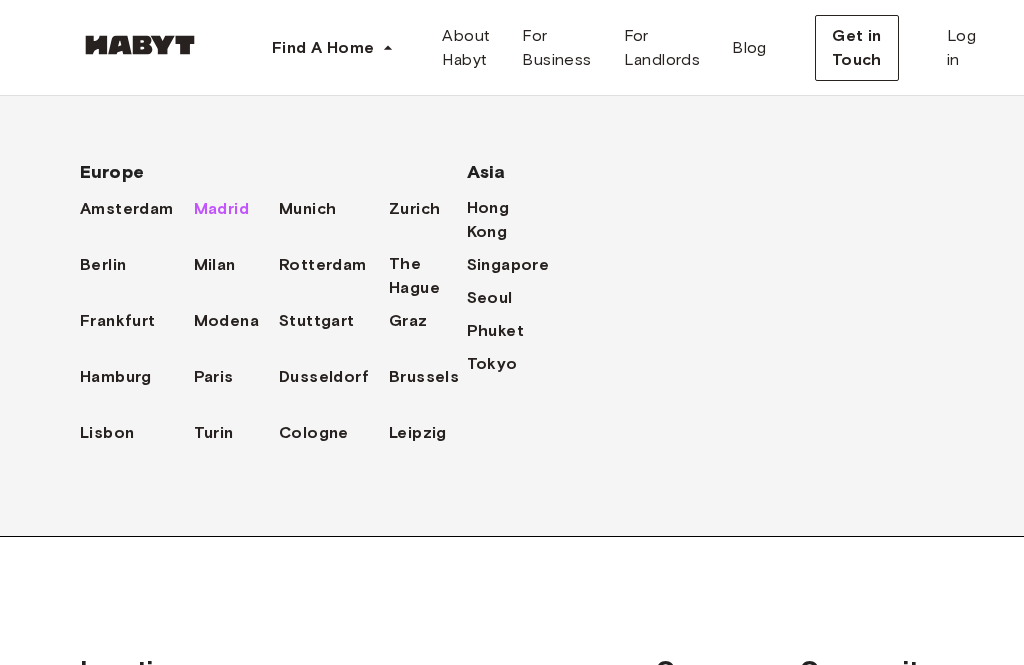 click on "Madrid" at bounding box center (221, 209) 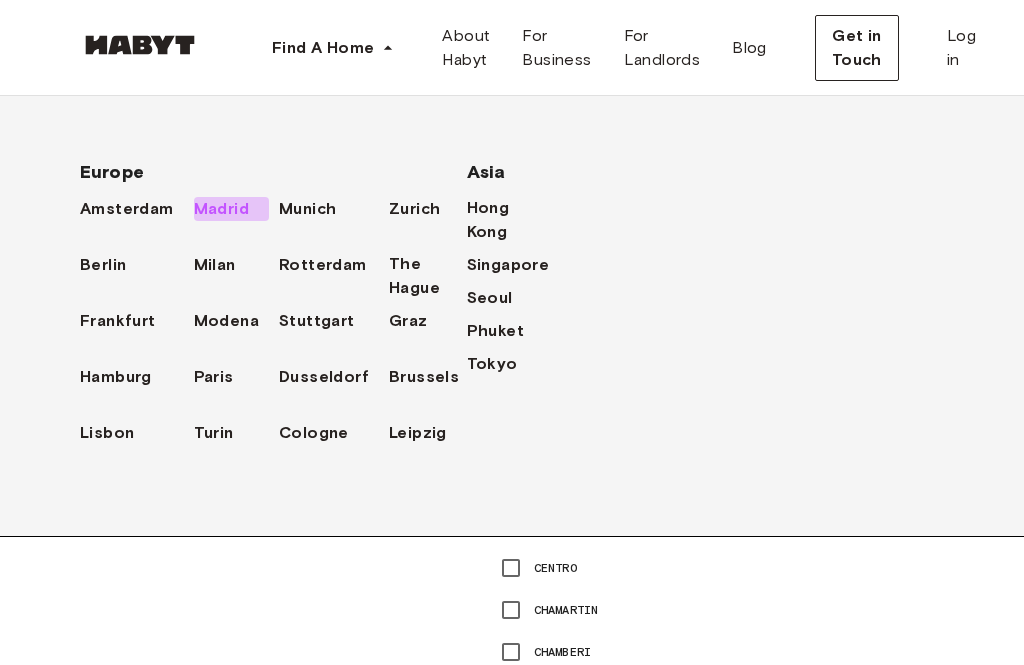 click on "Madrid" at bounding box center (221, 209) 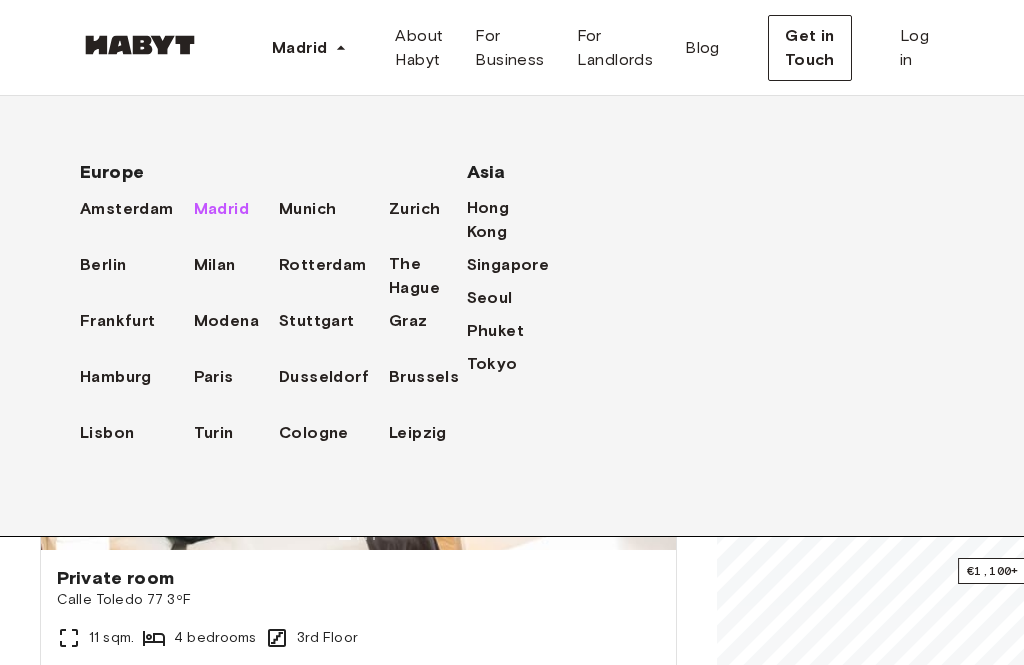 scroll, scrollTop: 92, scrollLeft: 0, axis: vertical 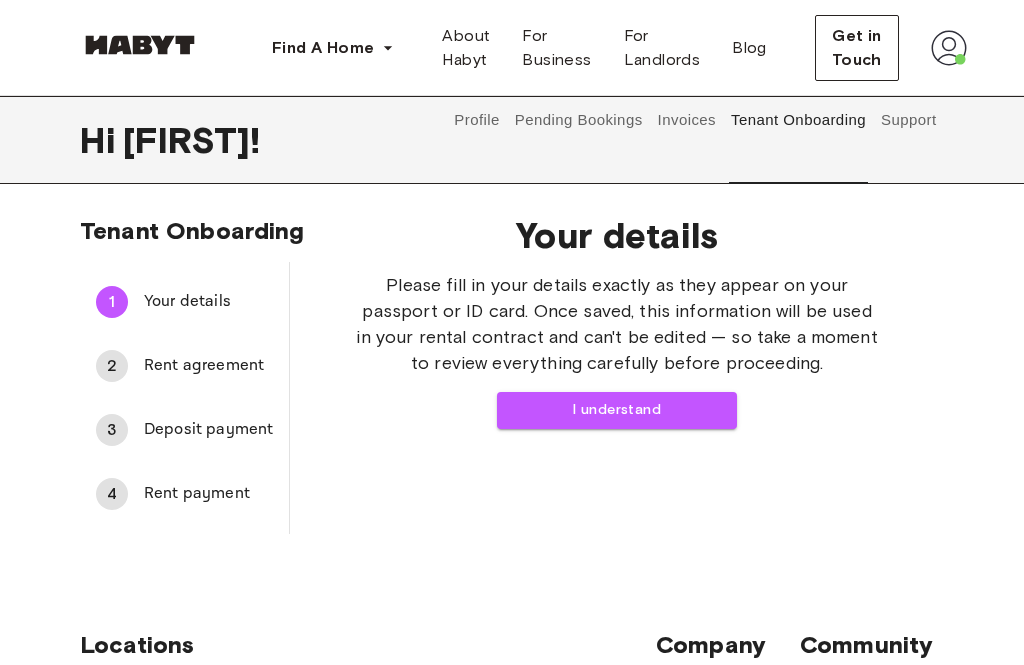 click on "I understand" at bounding box center (617, 410) 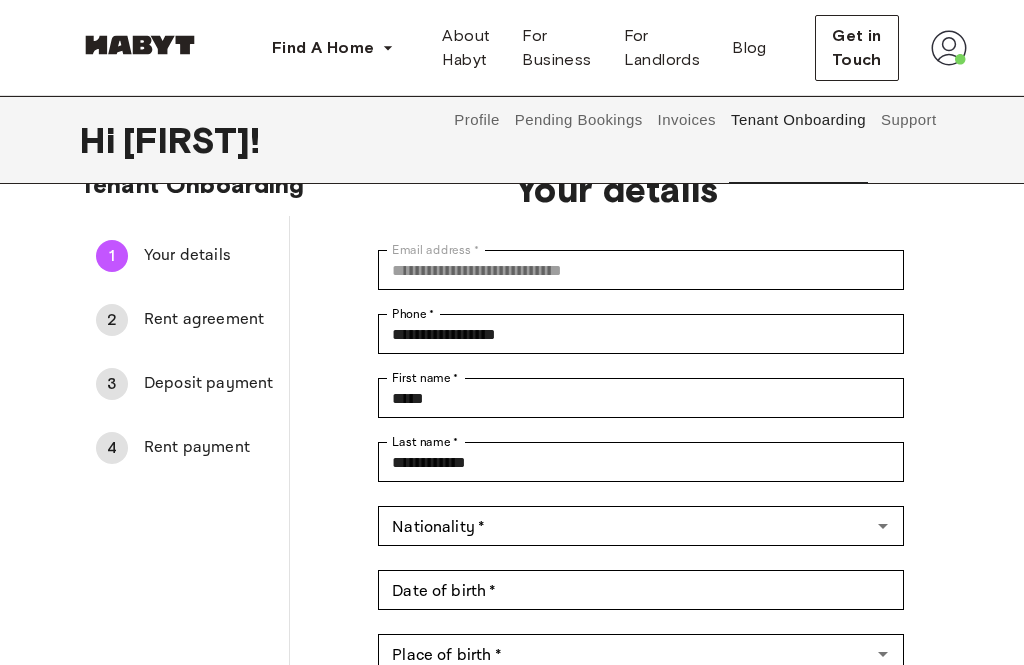 scroll, scrollTop: 48, scrollLeft: 0, axis: vertical 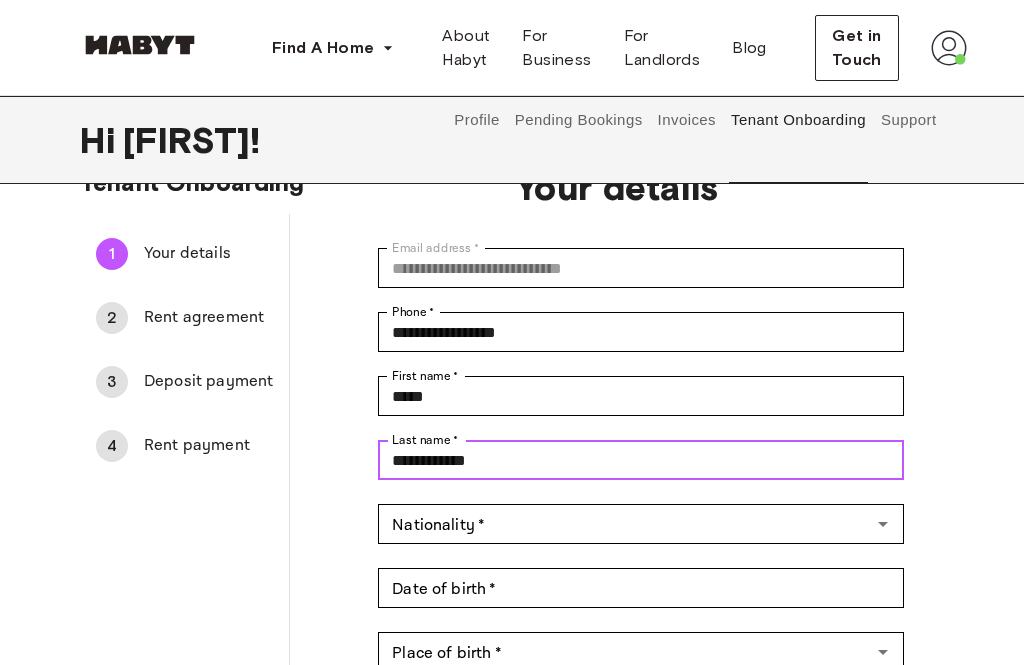 click on "**********" at bounding box center [641, 460] 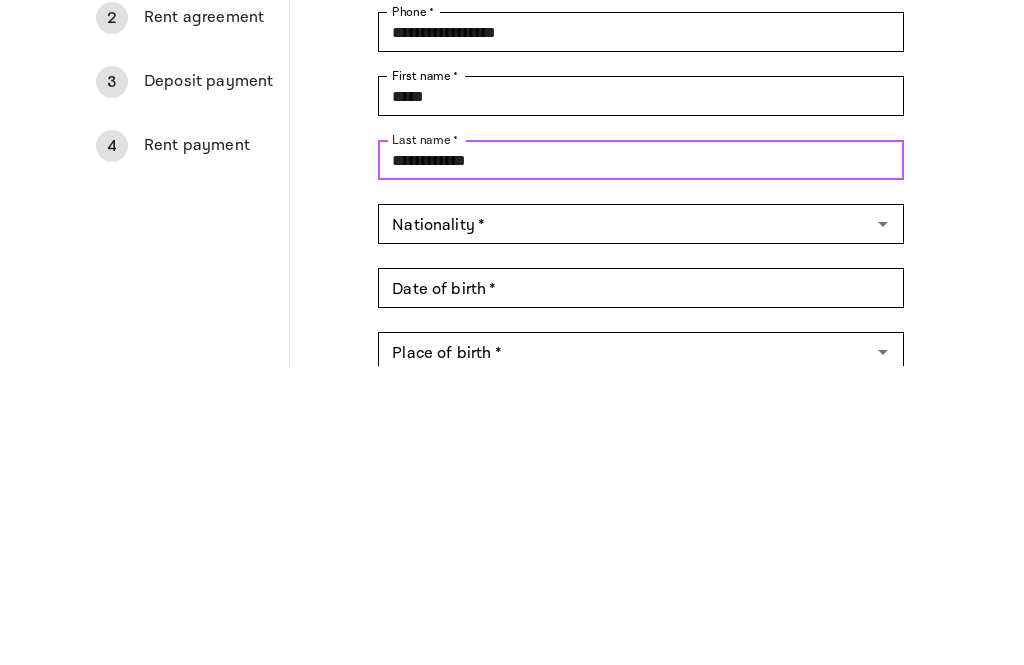 click on "**********" at bounding box center [641, 460] 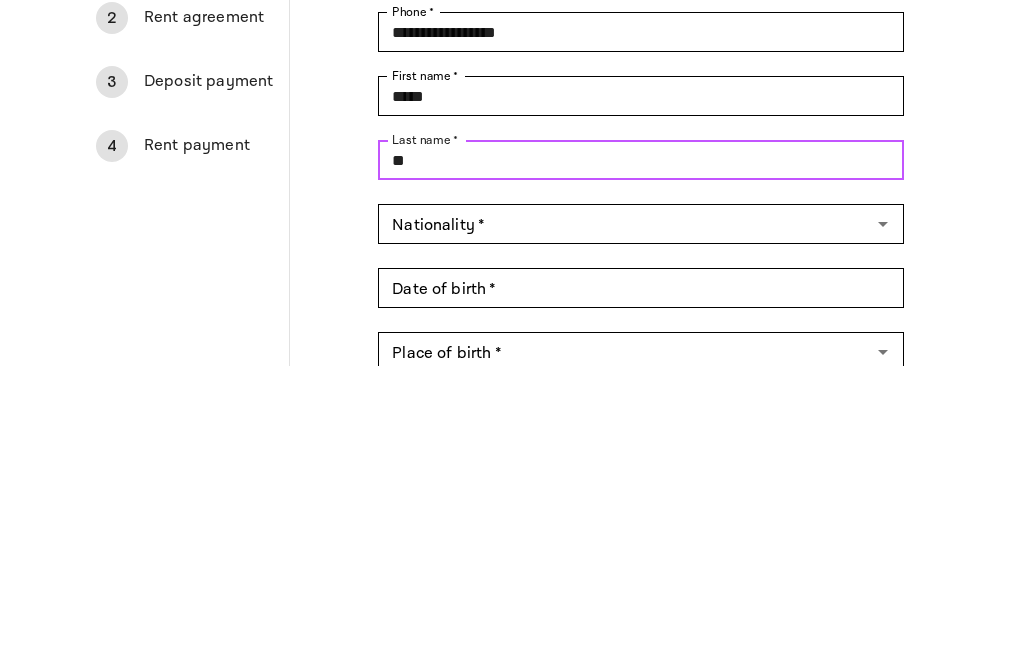 type on "*" 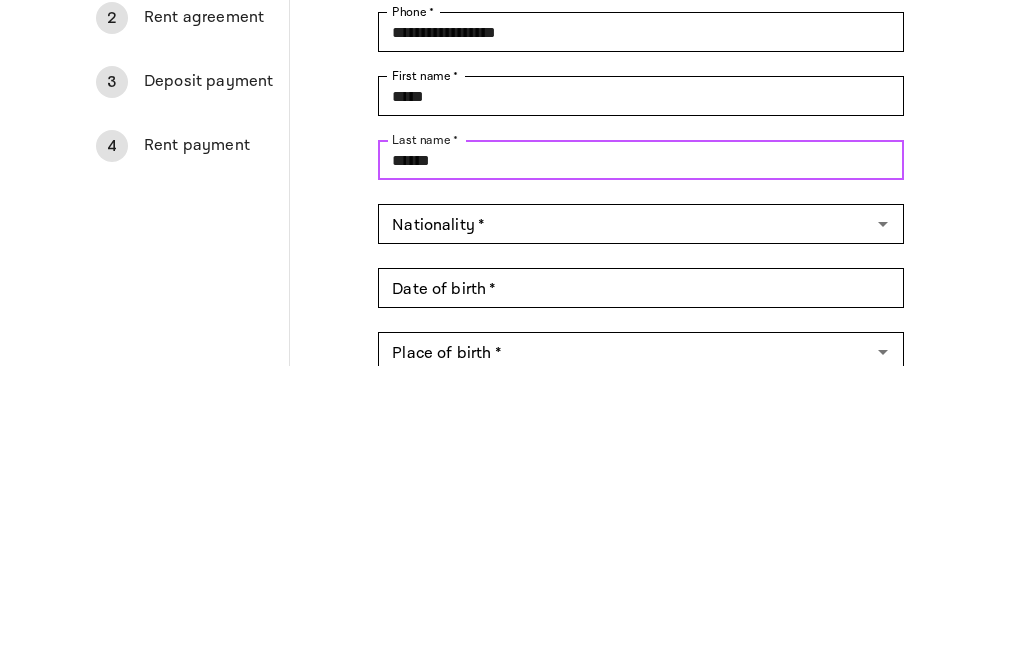 type on "******" 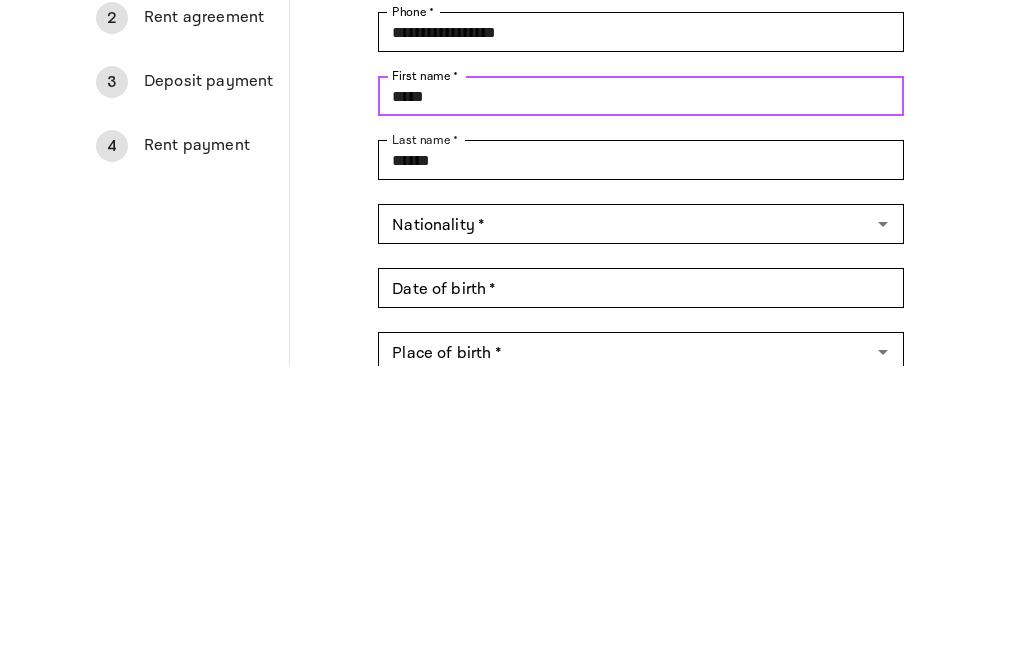 click on "*****" at bounding box center (641, 396) 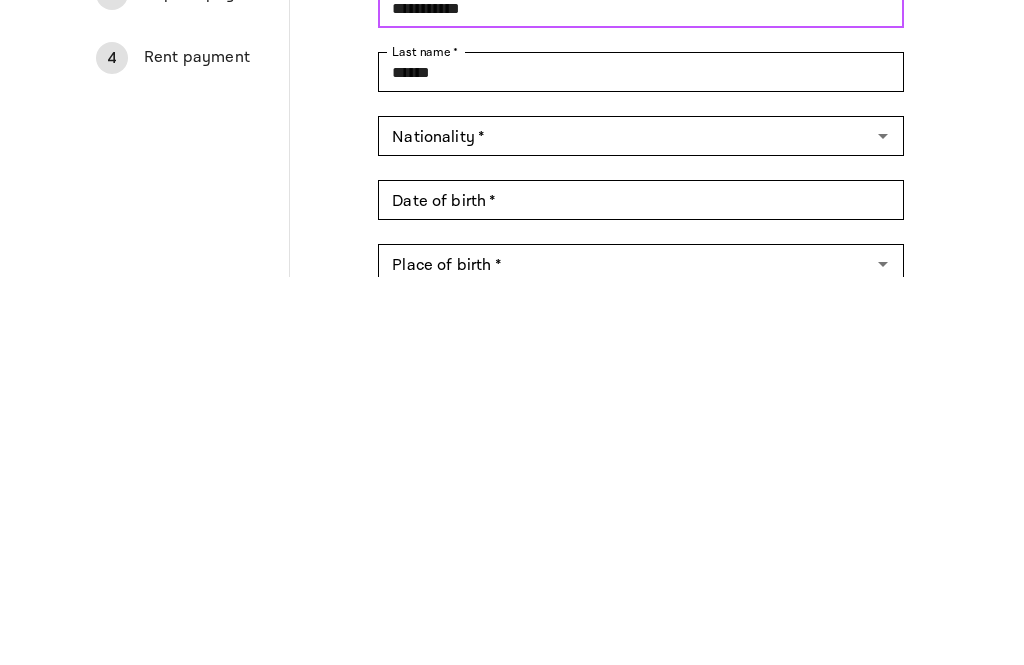 click at bounding box center (883, 524) 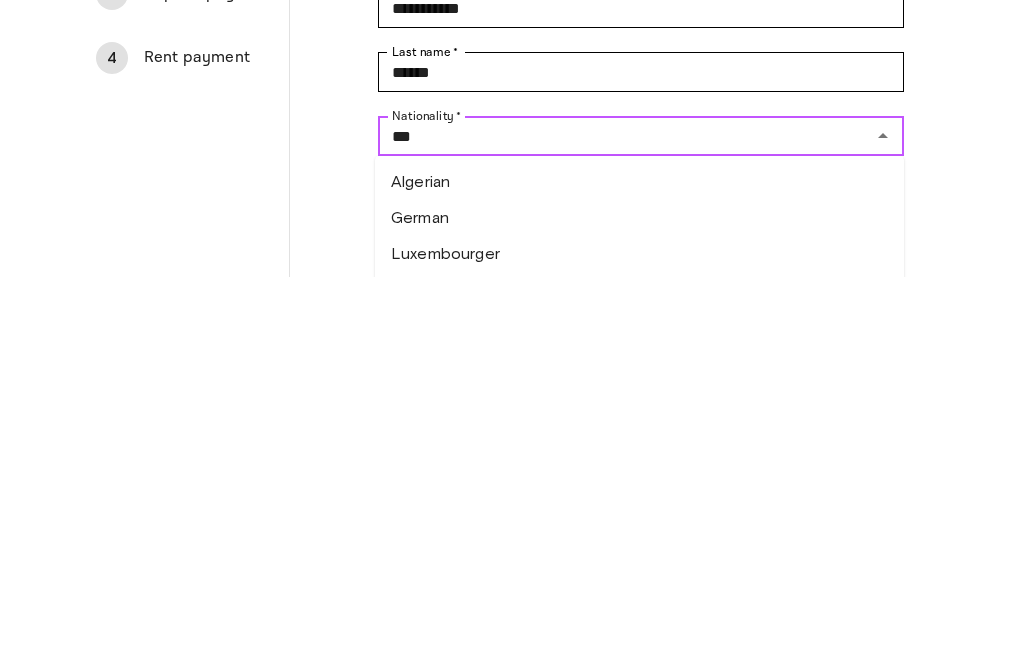 click on "German" at bounding box center [639, 606] 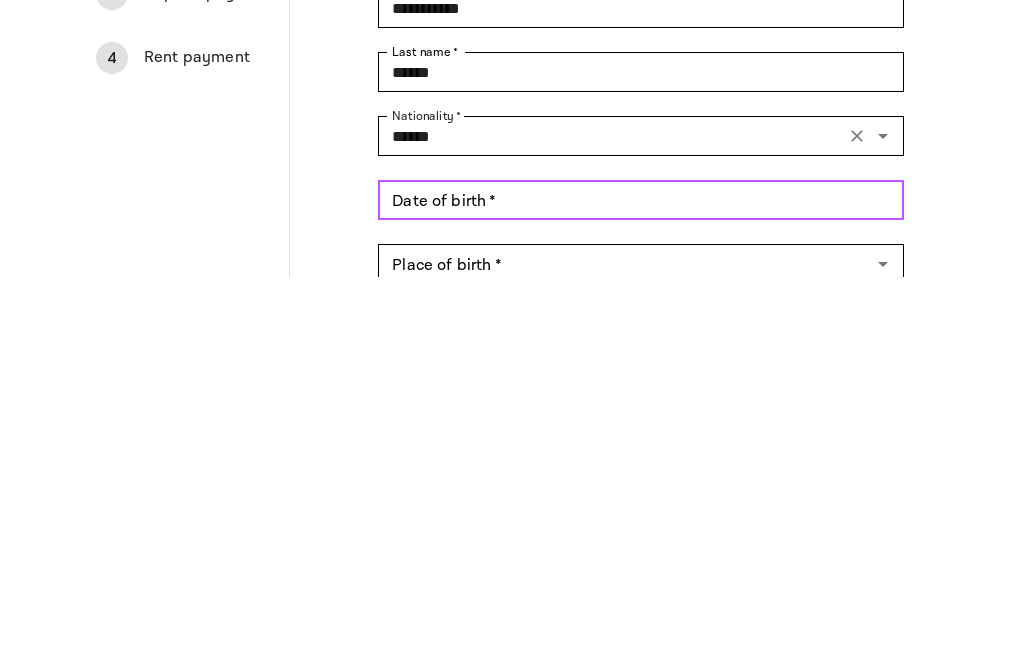 click on "Date of birth   *" at bounding box center (641, 588) 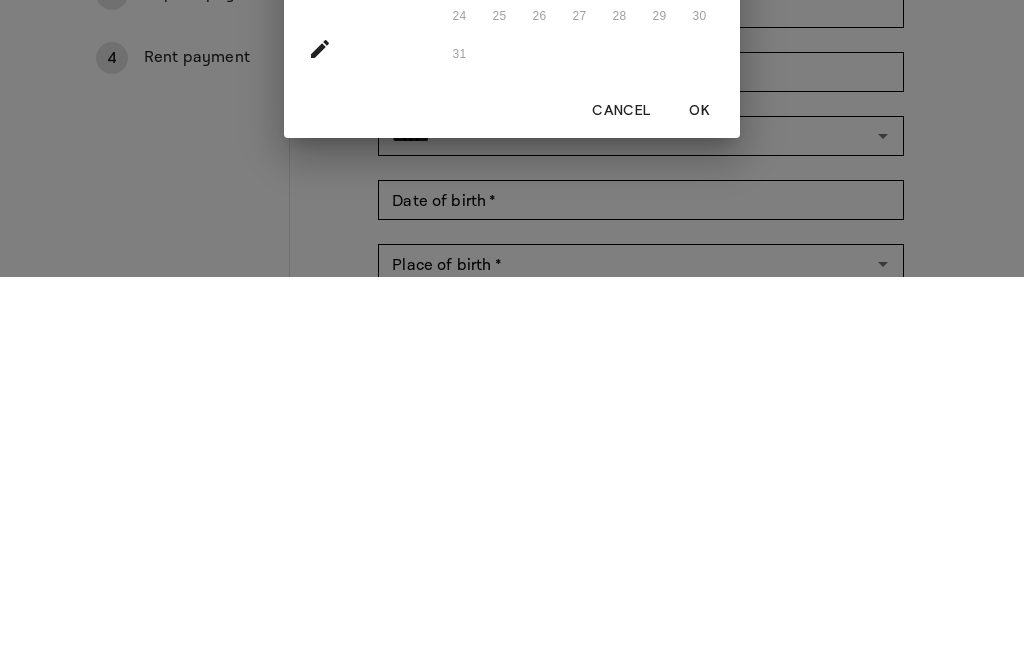 scroll, scrollTop: 436, scrollLeft: 0, axis: vertical 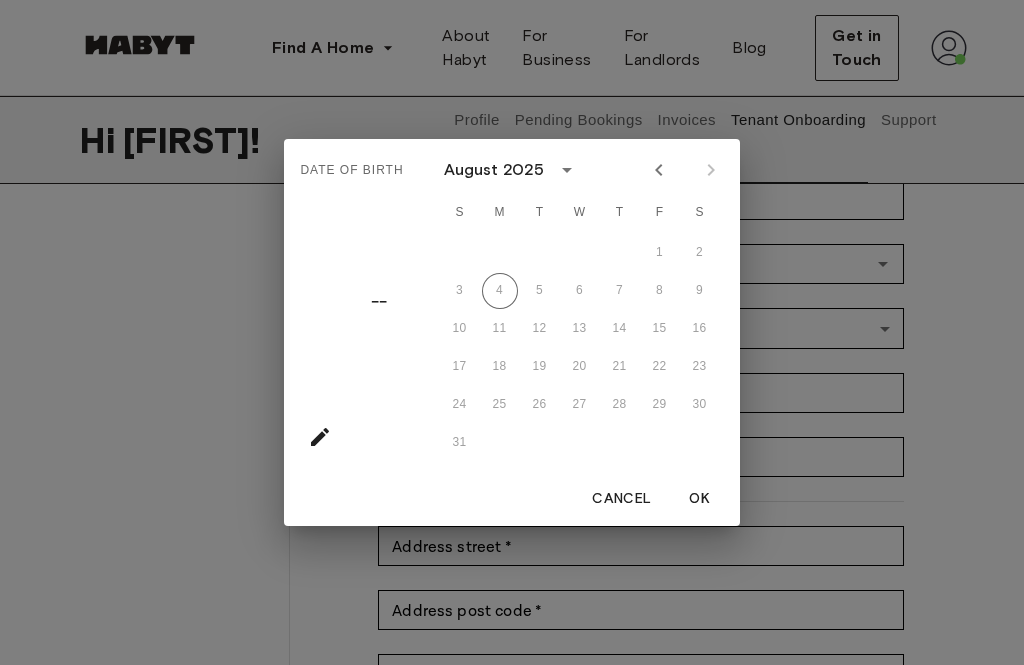 click at bounding box center (567, 170) 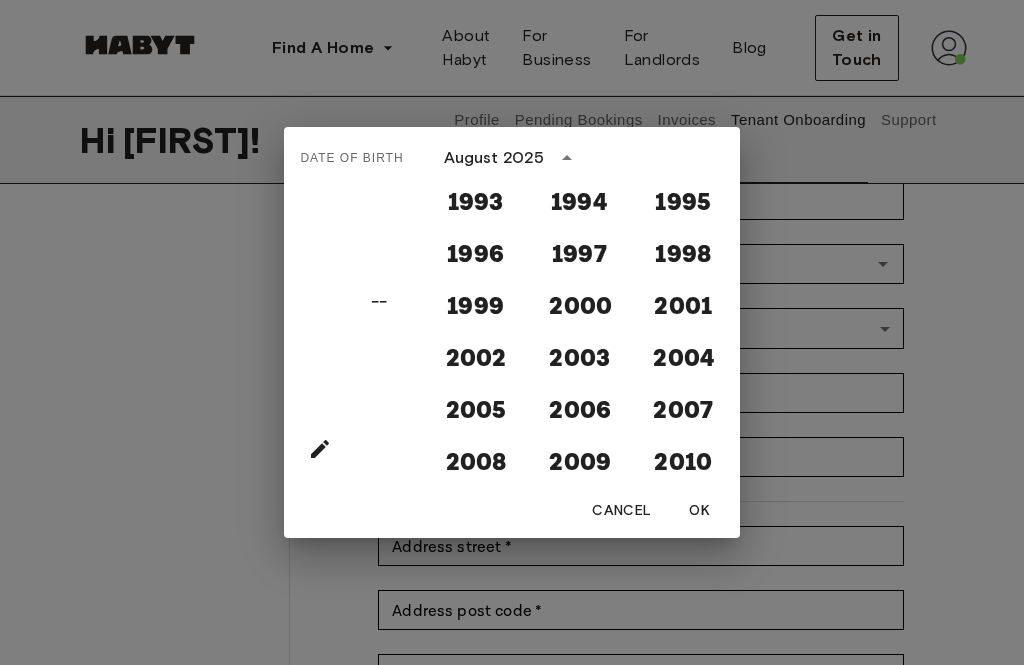 scroll, scrollTop: 1620, scrollLeft: 0, axis: vertical 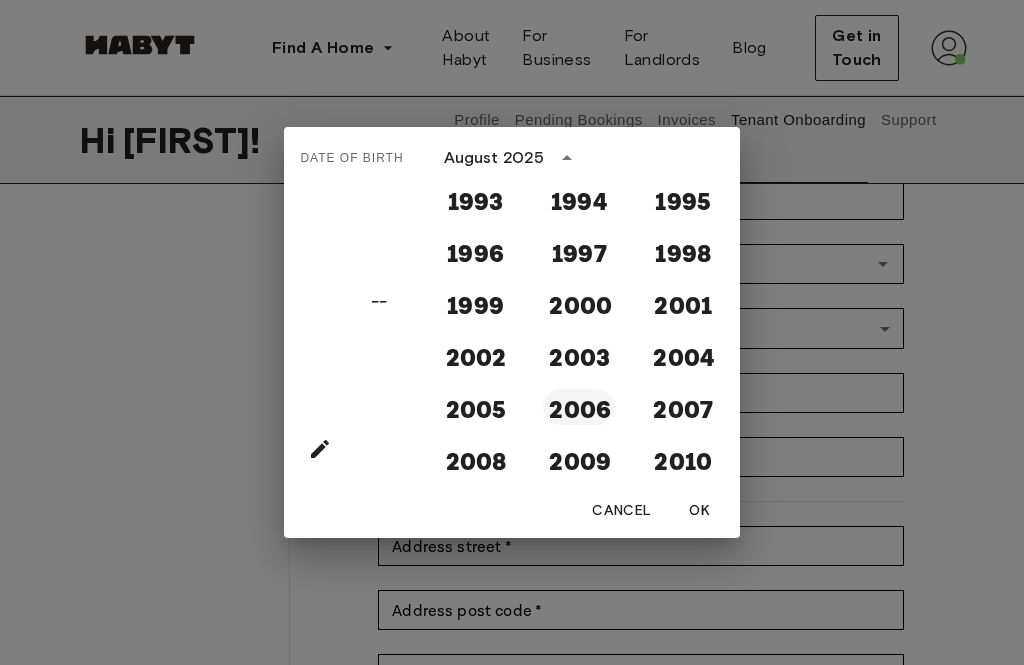 click on "2006" at bounding box center [579, 407] 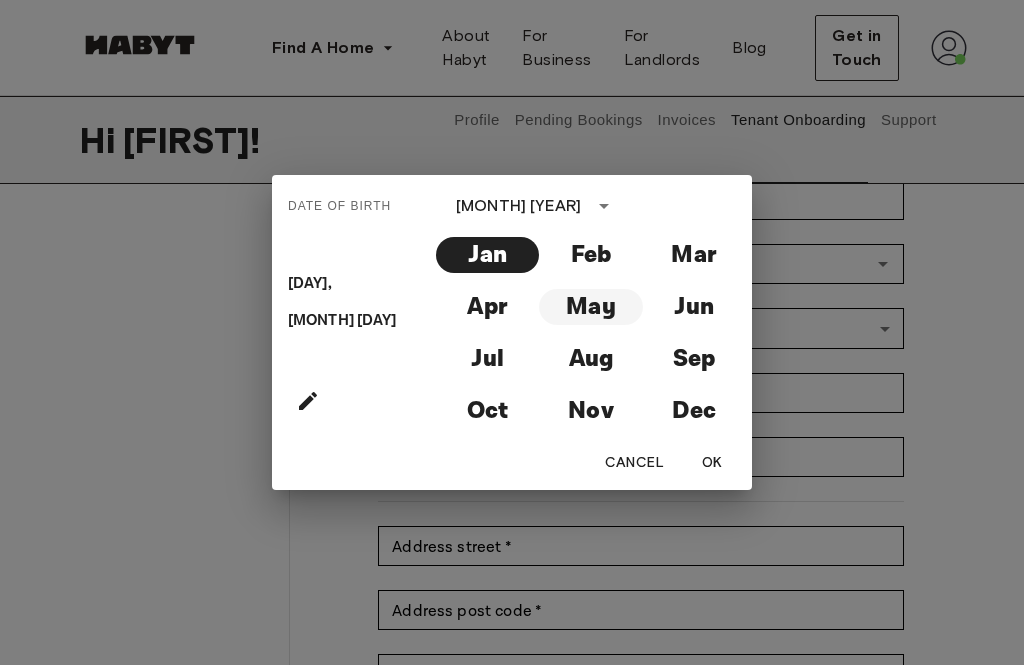 click on "May" at bounding box center [590, 307] 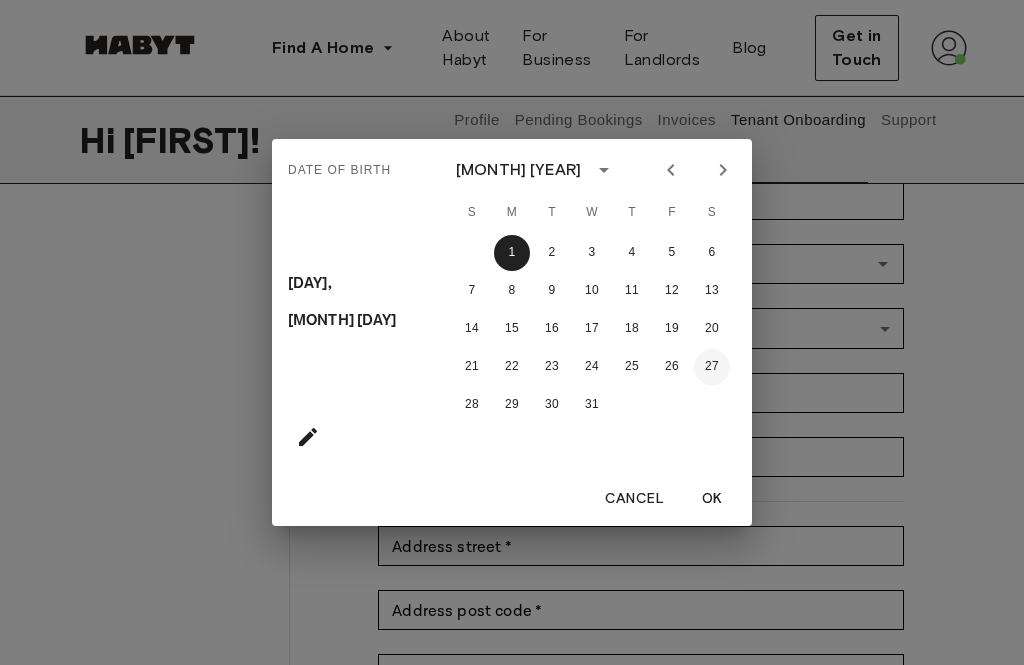 click on "27" at bounding box center [712, 367] 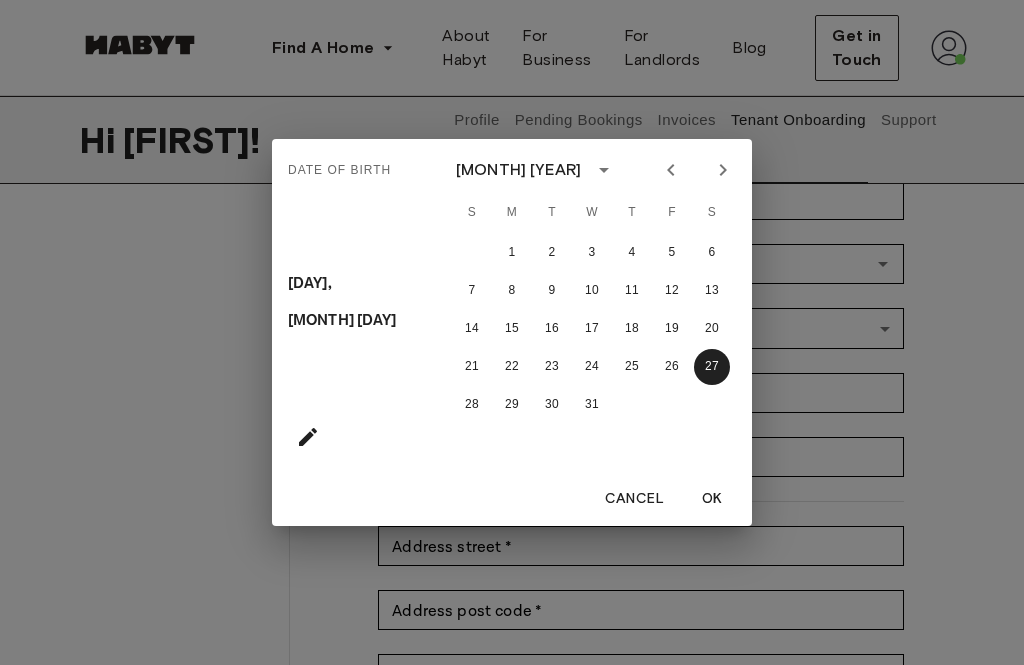 click on "OK" at bounding box center (712, 499) 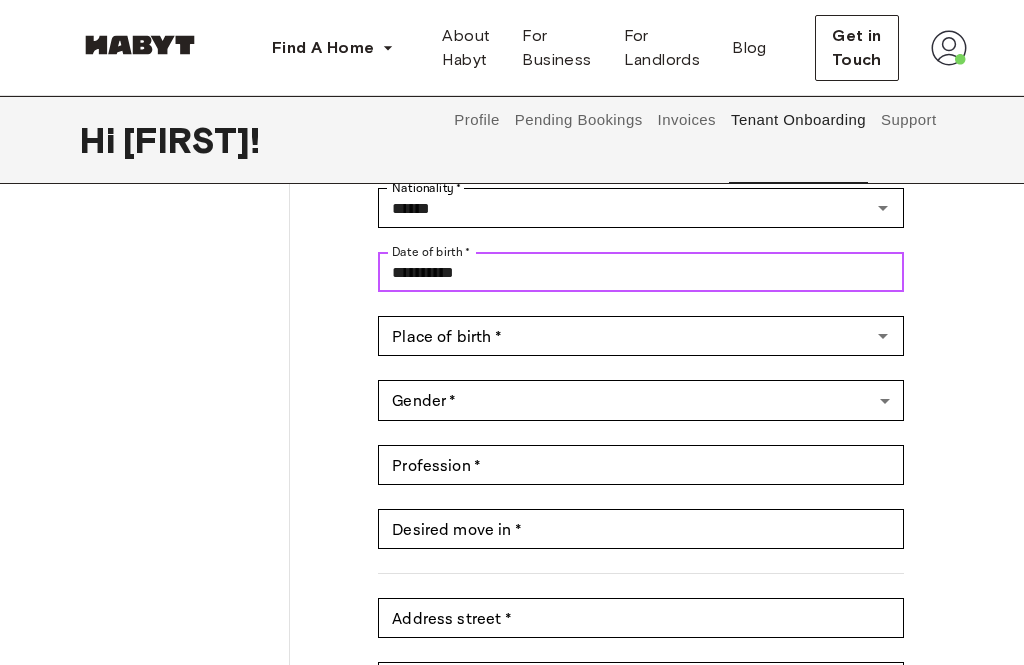 scroll, scrollTop: 363, scrollLeft: 0, axis: vertical 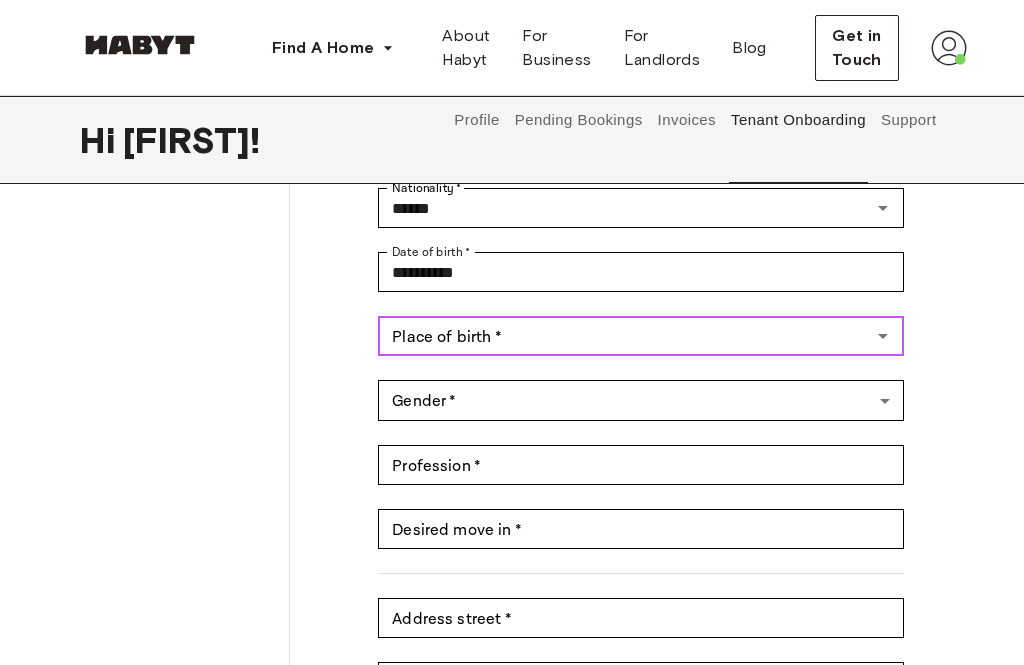 click on "Place of birth   *" at bounding box center [624, 337] 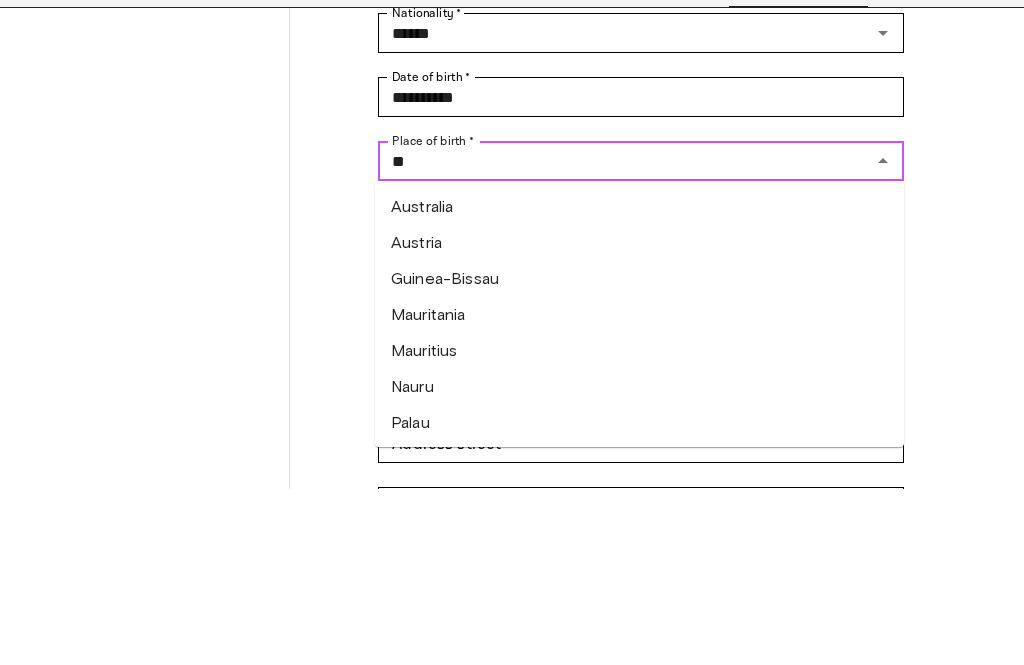 click on "Austria" at bounding box center [639, 419] 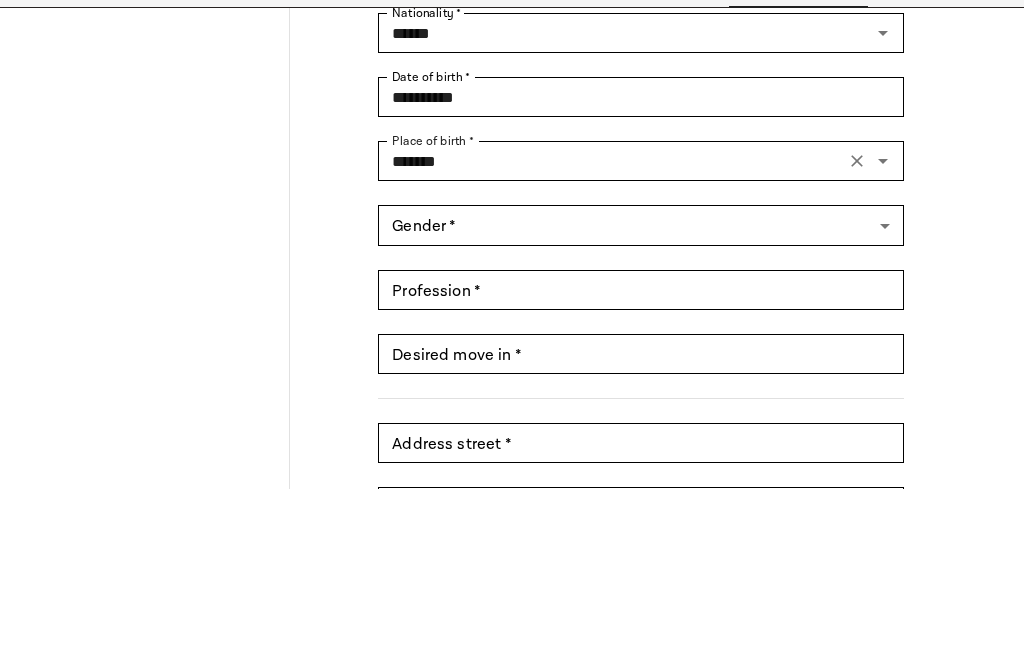 click on "**********" at bounding box center (512, 771) 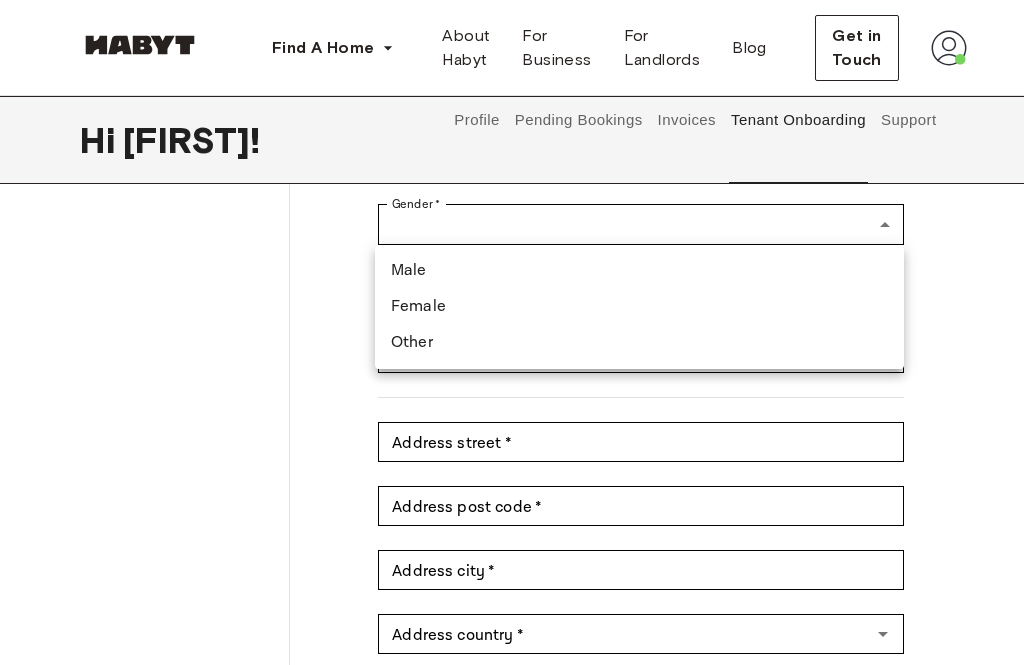 click on "Female" at bounding box center (639, 307) 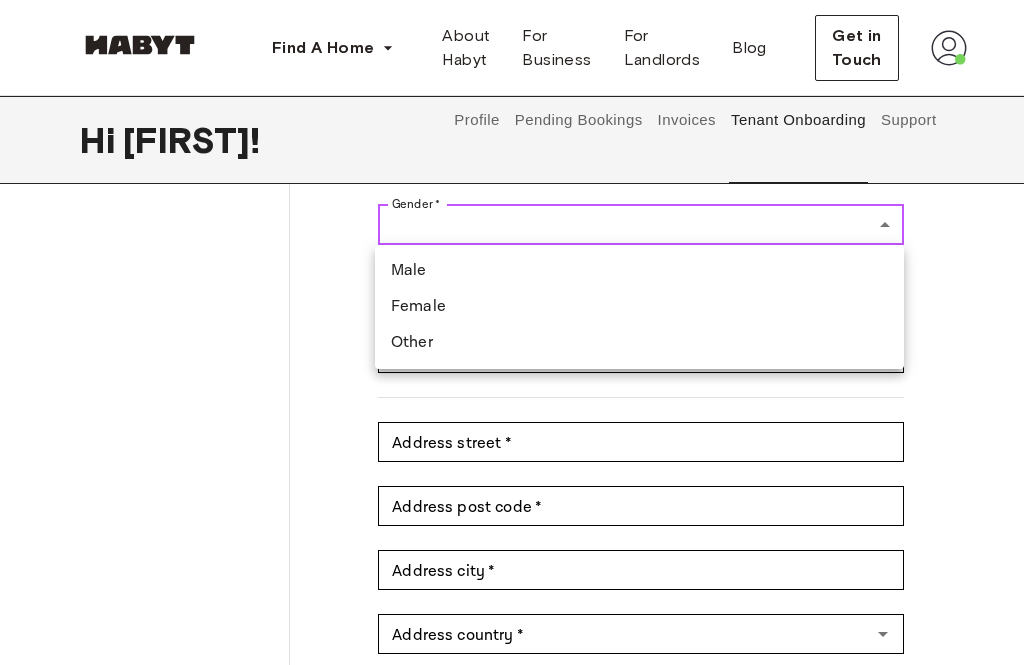 type on "******" 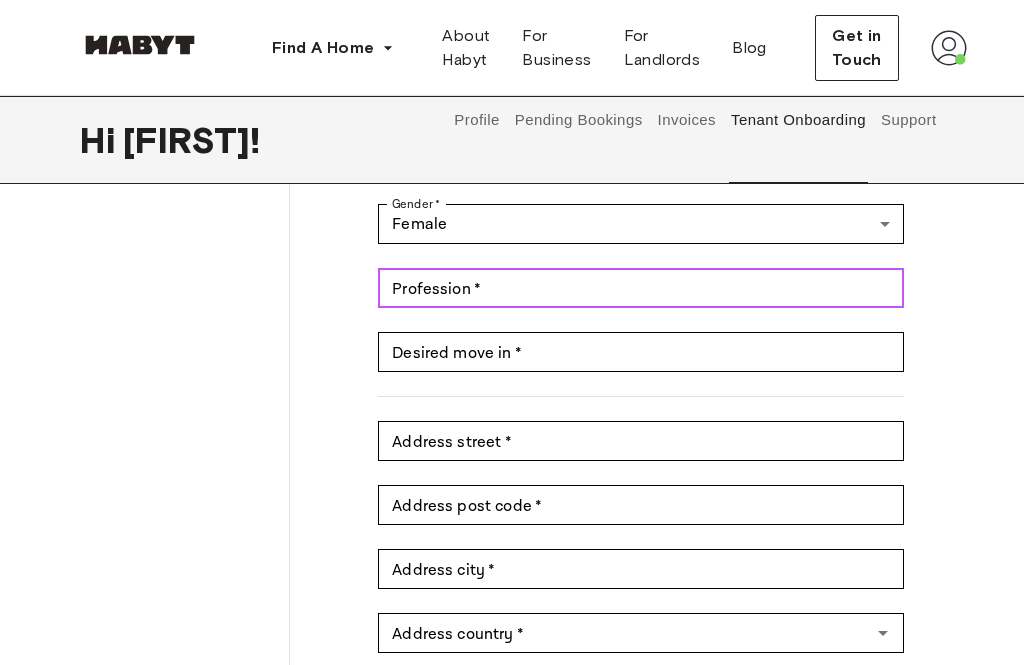 click on "Profession   *" at bounding box center (641, 288) 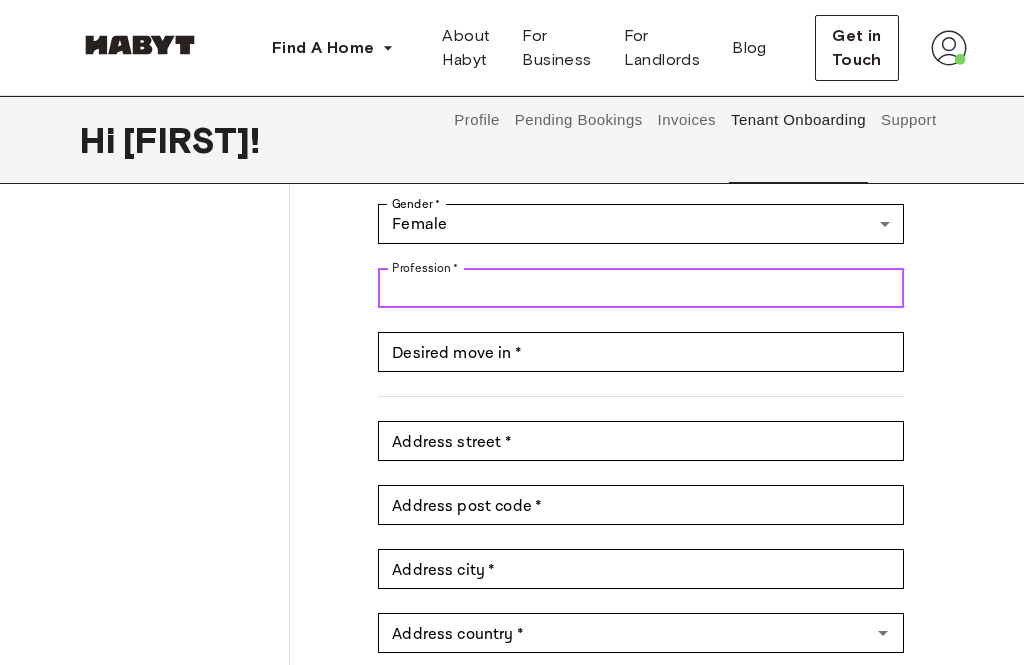 scroll, scrollTop: 539, scrollLeft: 0, axis: vertical 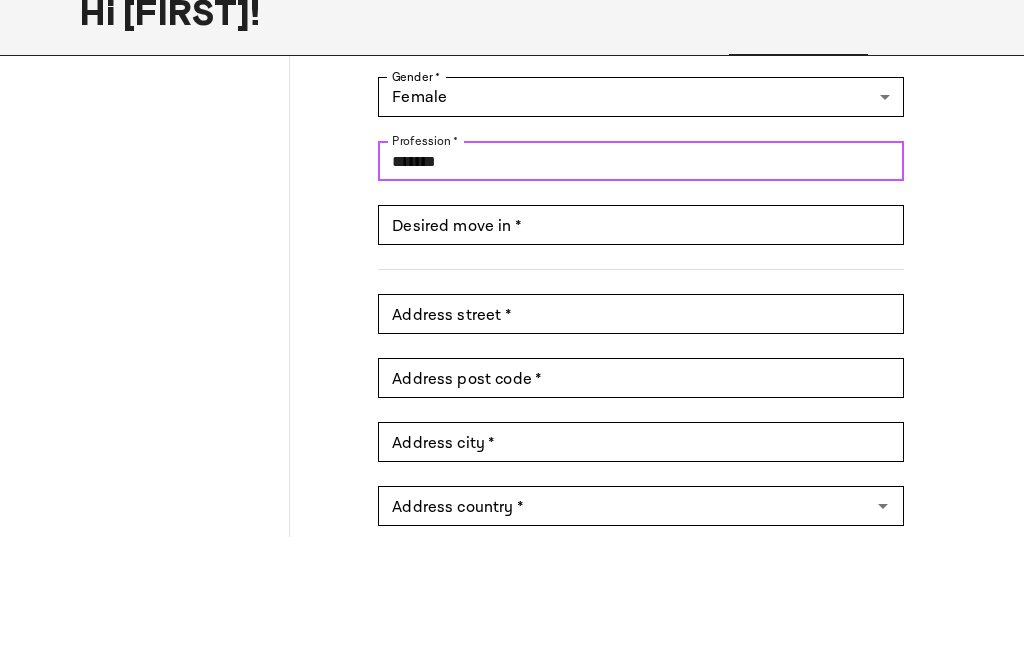 type on "*******" 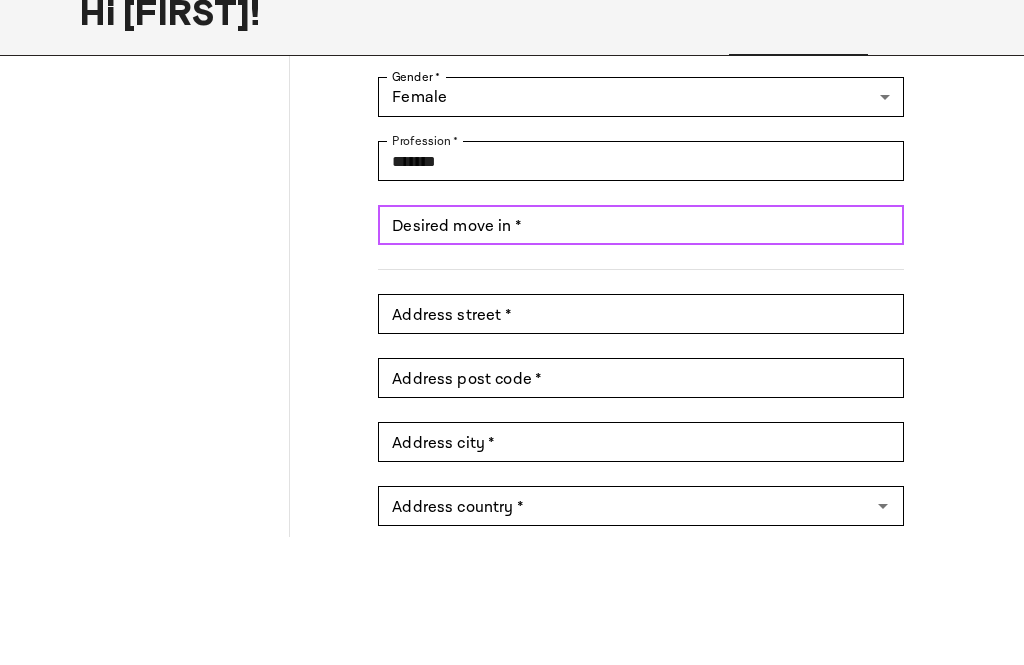 click on "Desired move in   *" at bounding box center (641, 353) 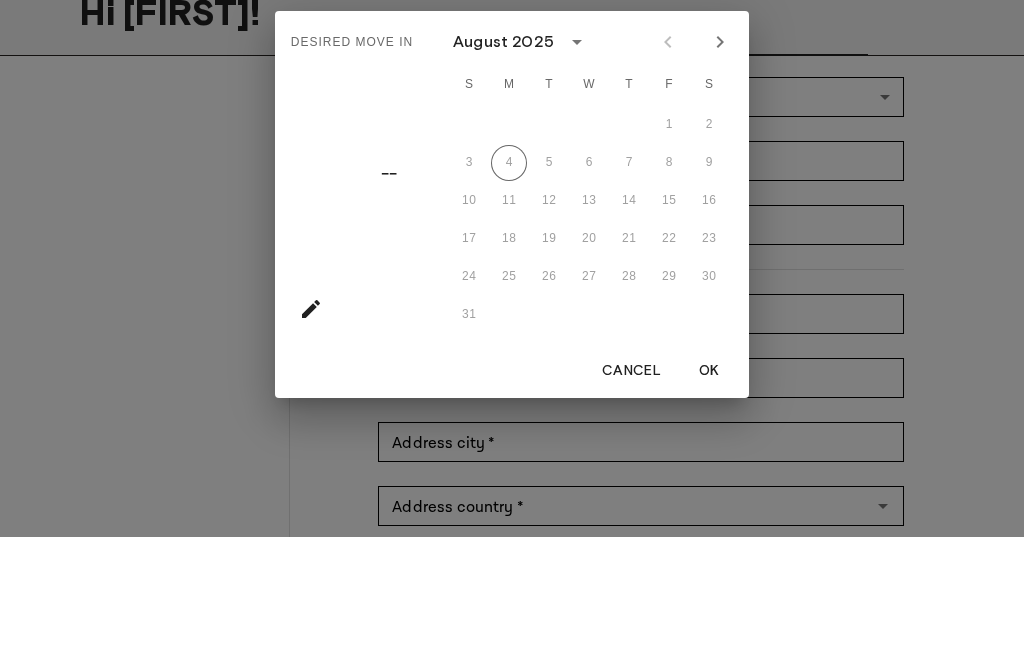 scroll, scrollTop: 668, scrollLeft: 0, axis: vertical 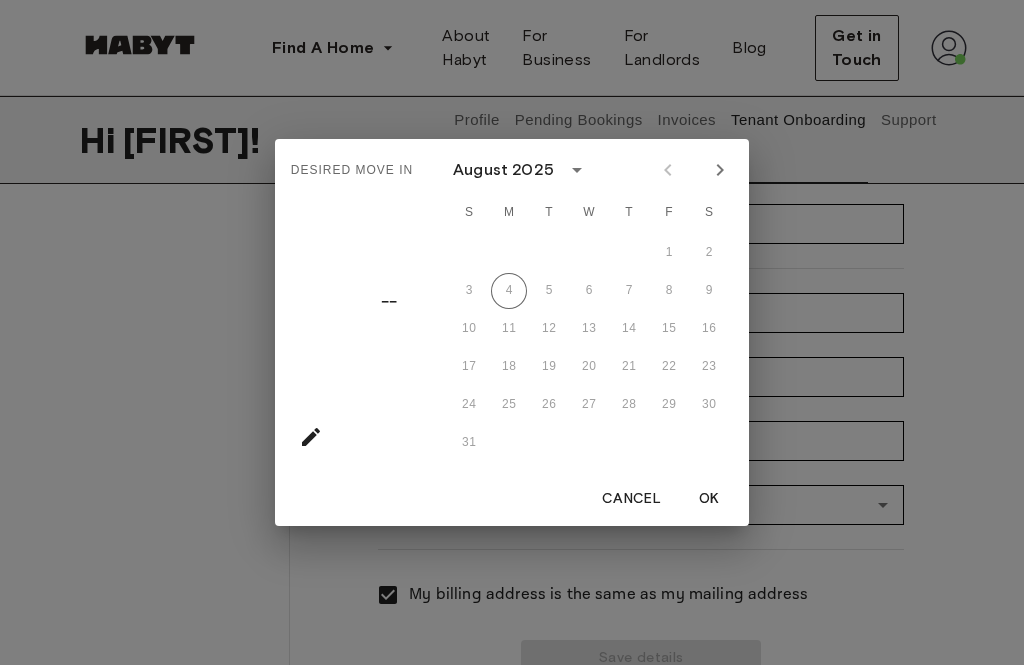 click on "Desired move in –– [MONTH] [YEAR] [CALENDAR] Cancel OK" at bounding box center [512, 332] 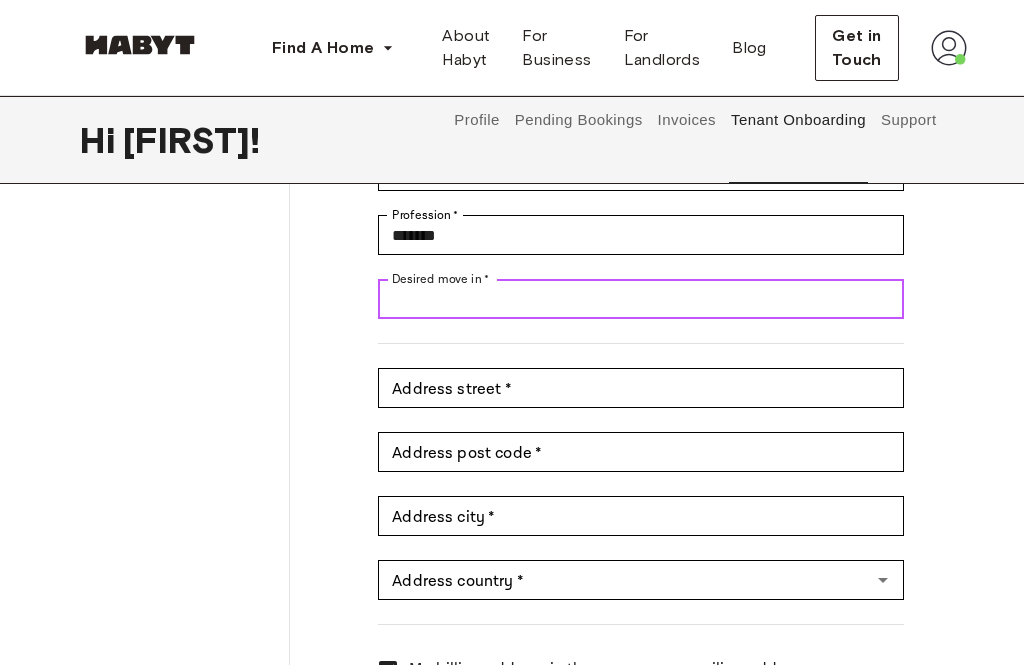 scroll, scrollTop: 586, scrollLeft: 0, axis: vertical 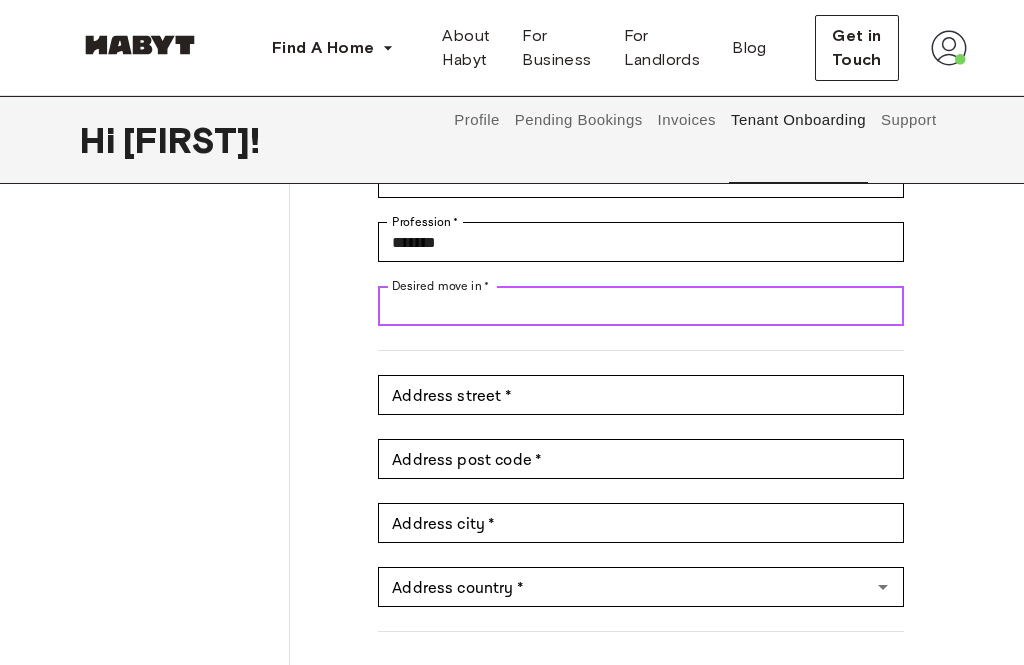 click on "Desired move in   *" at bounding box center (641, 306) 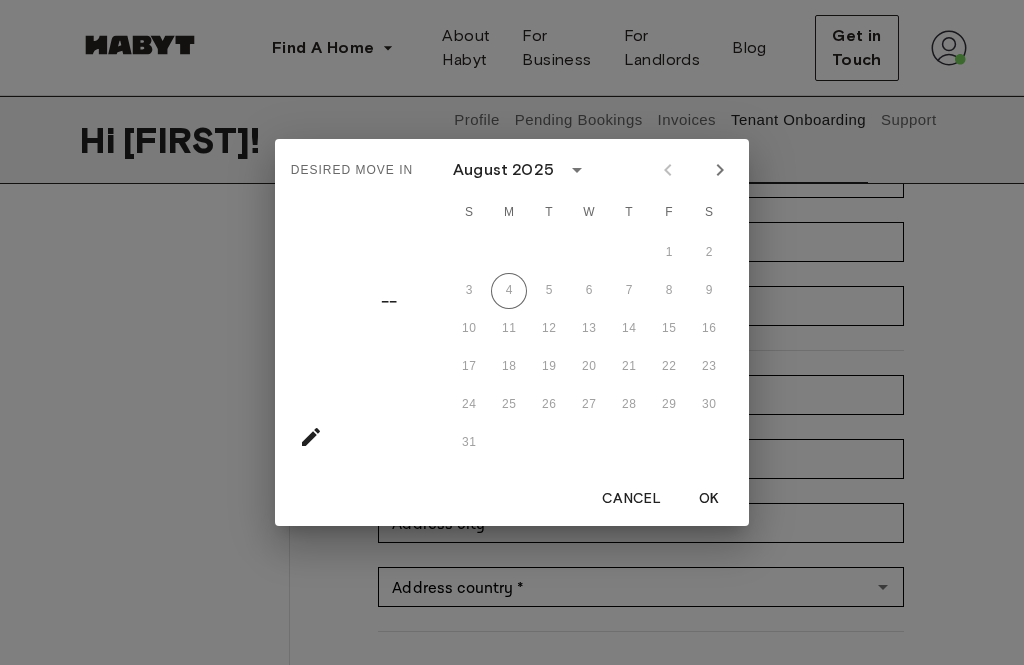 click 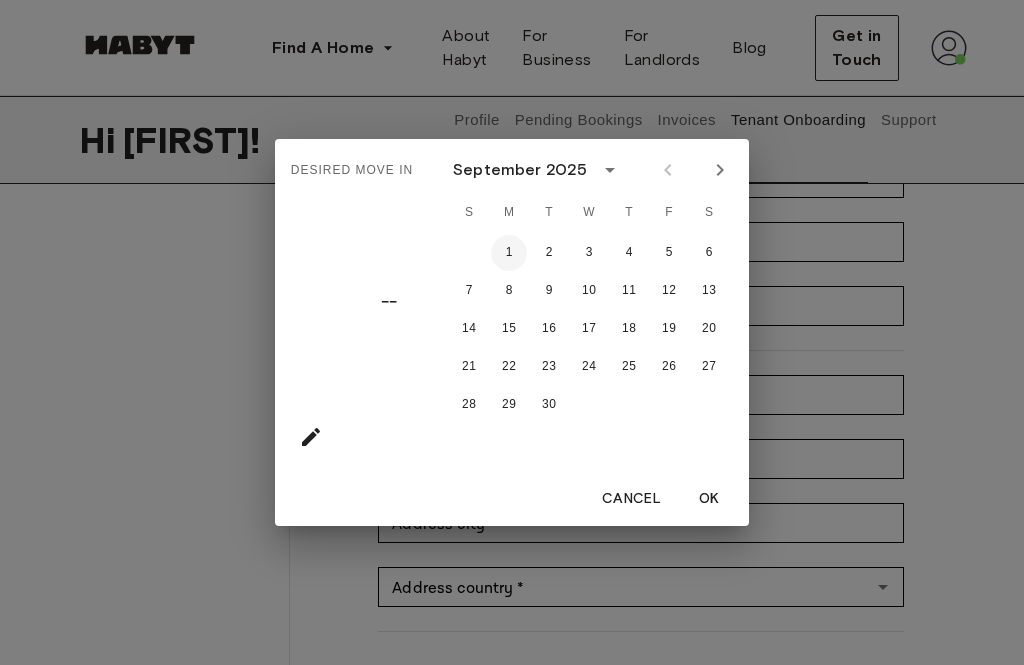 click on "1" at bounding box center [509, 253] 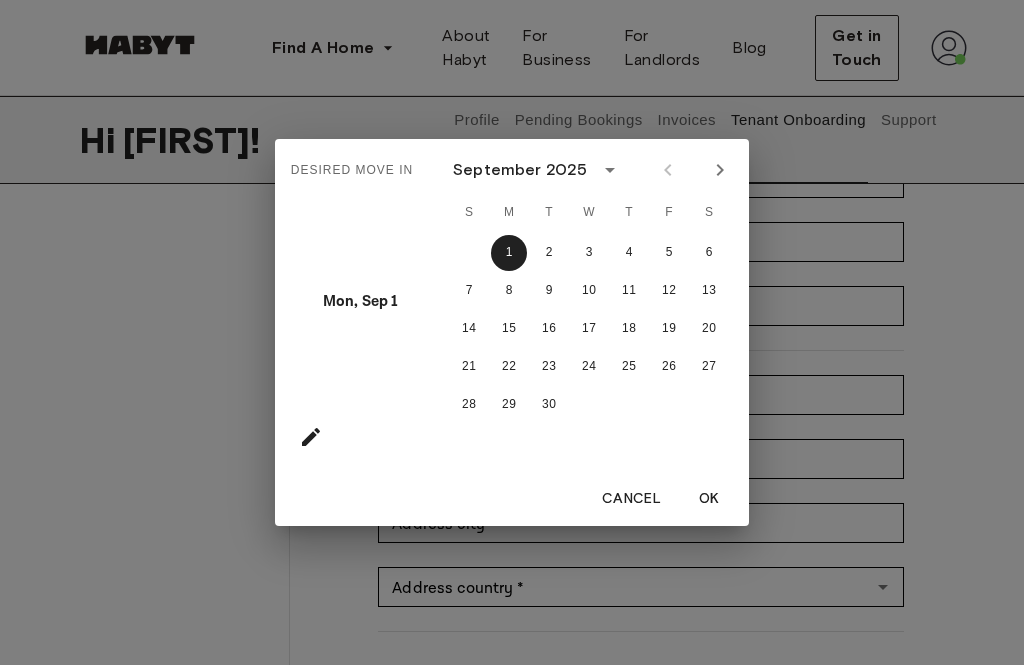 click on "OK" at bounding box center (709, 499) 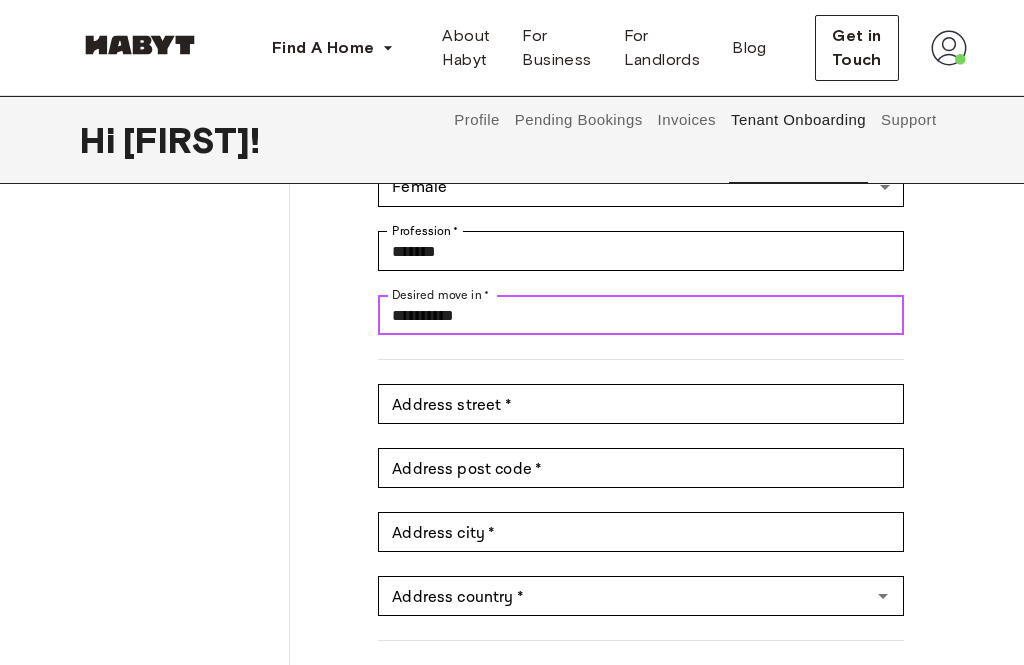 scroll, scrollTop: 592, scrollLeft: 0, axis: vertical 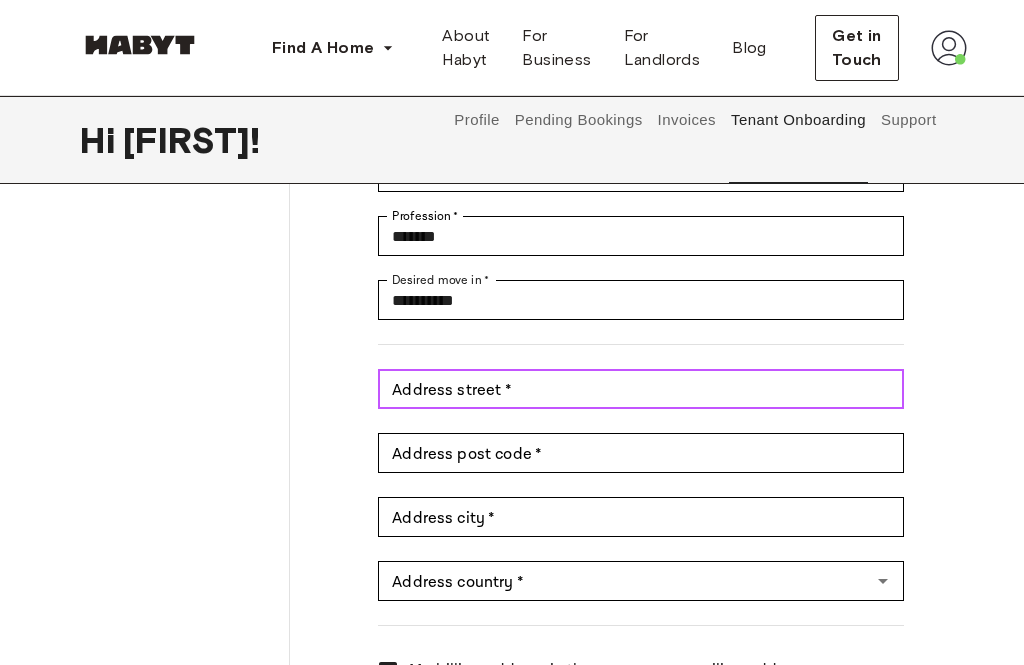 click on "Address street   *" at bounding box center (641, 389) 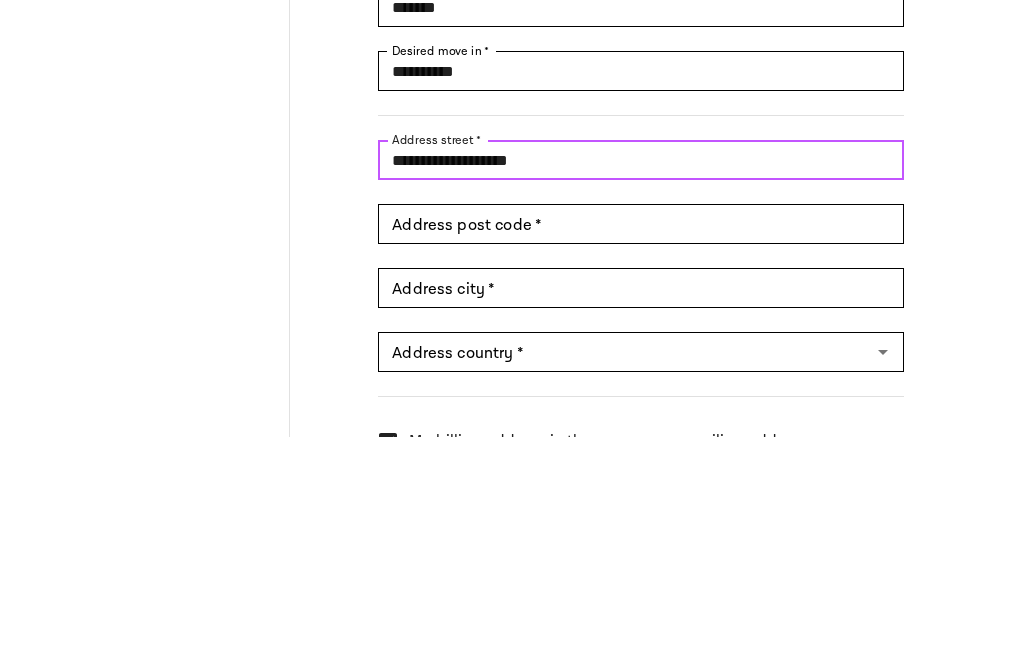 type on "**********" 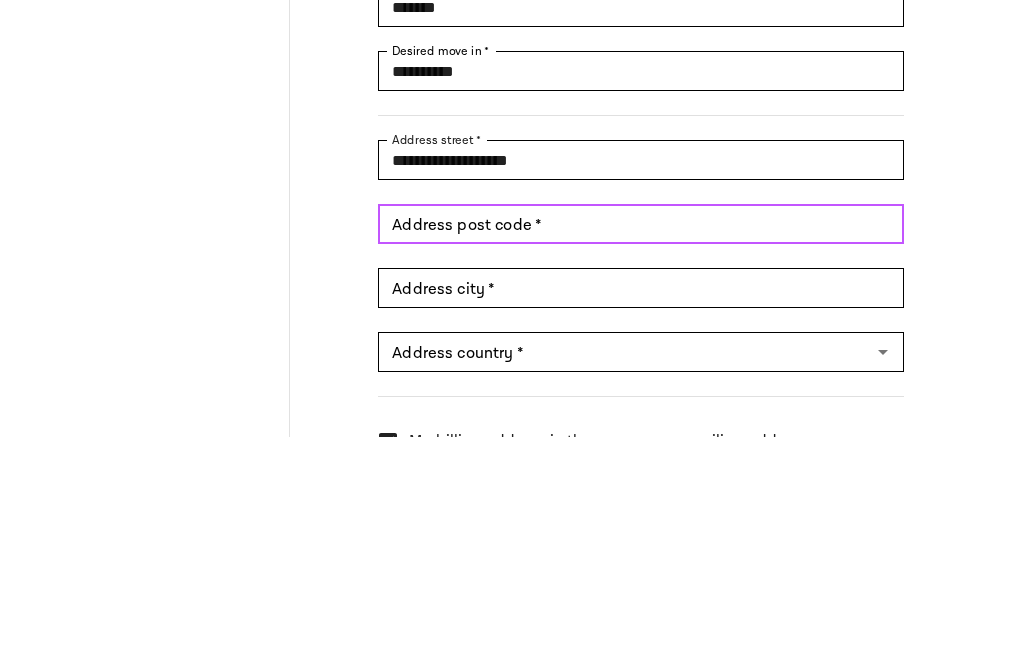 click on "Address post code   *" at bounding box center (641, 453) 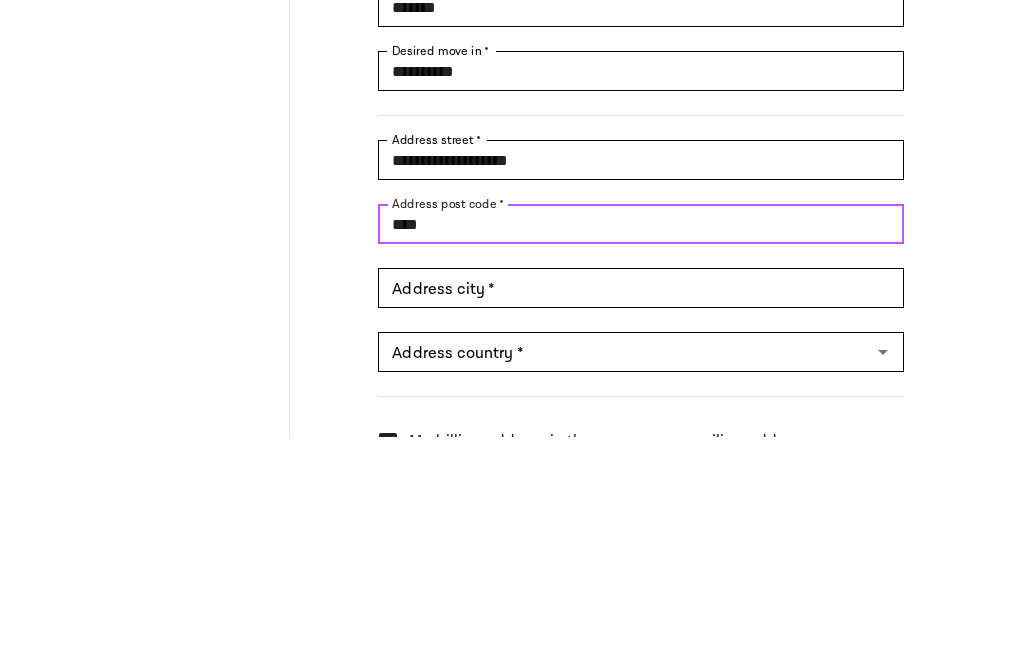 type on "****" 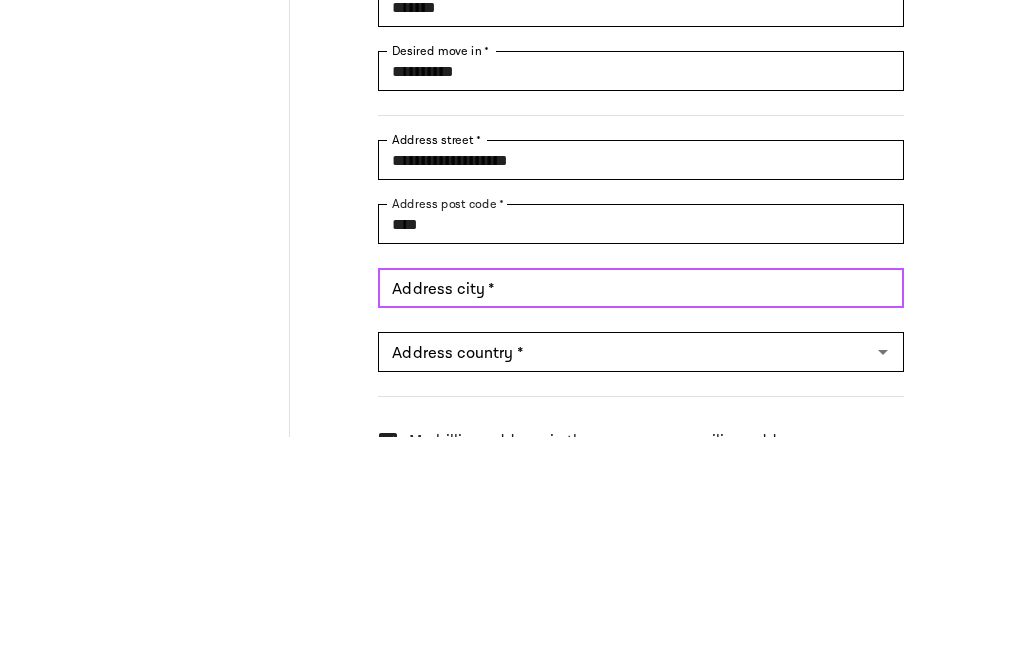 click on "Address city   *" at bounding box center [641, 517] 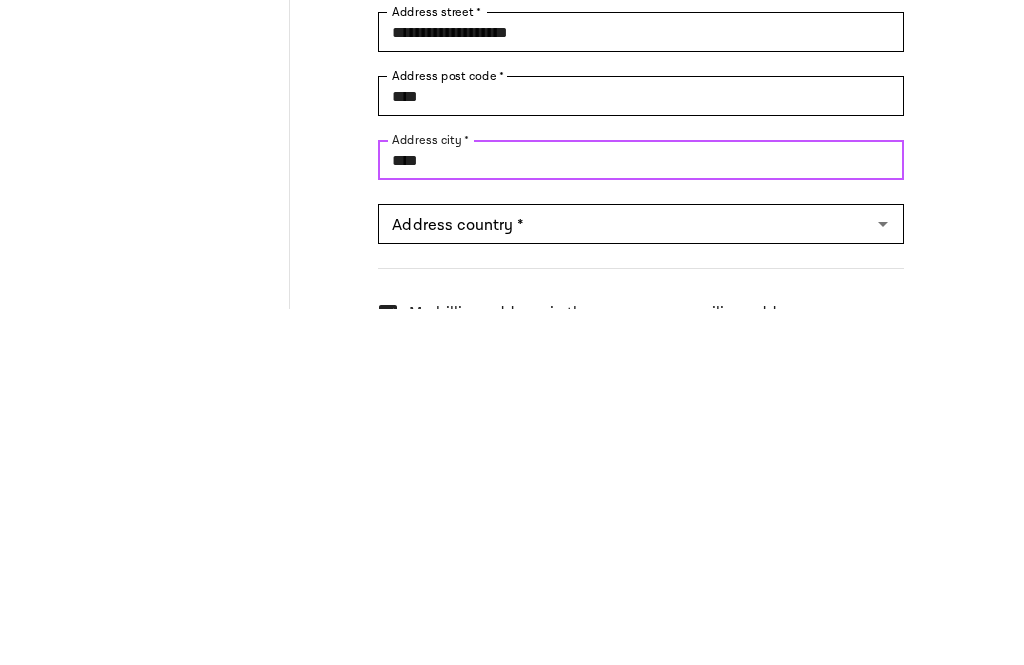 type on "****" 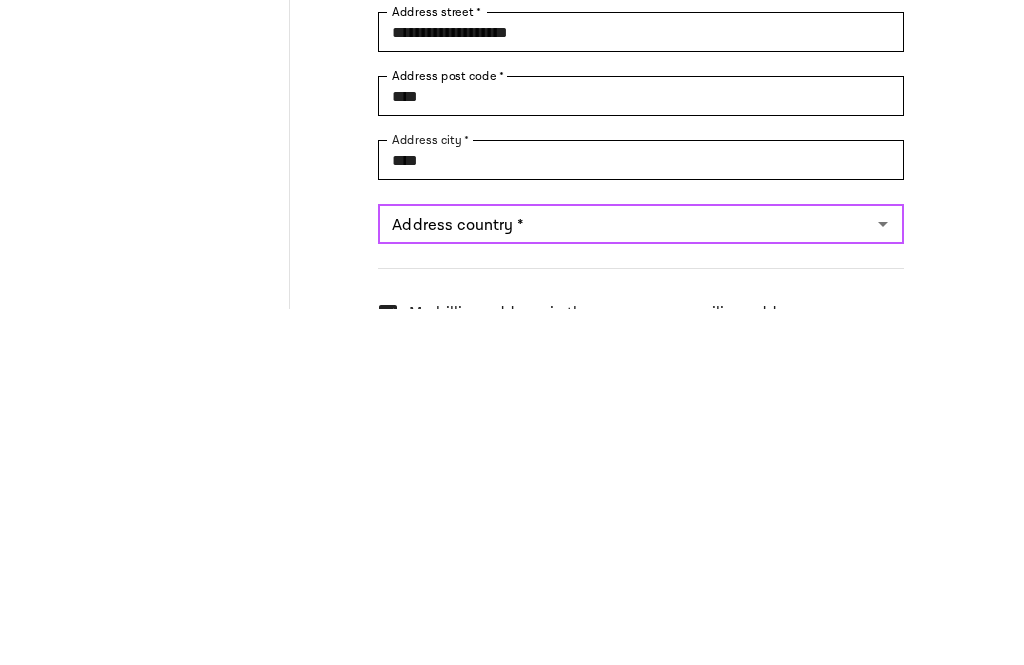 click on "Address country   *" at bounding box center (624, 581) 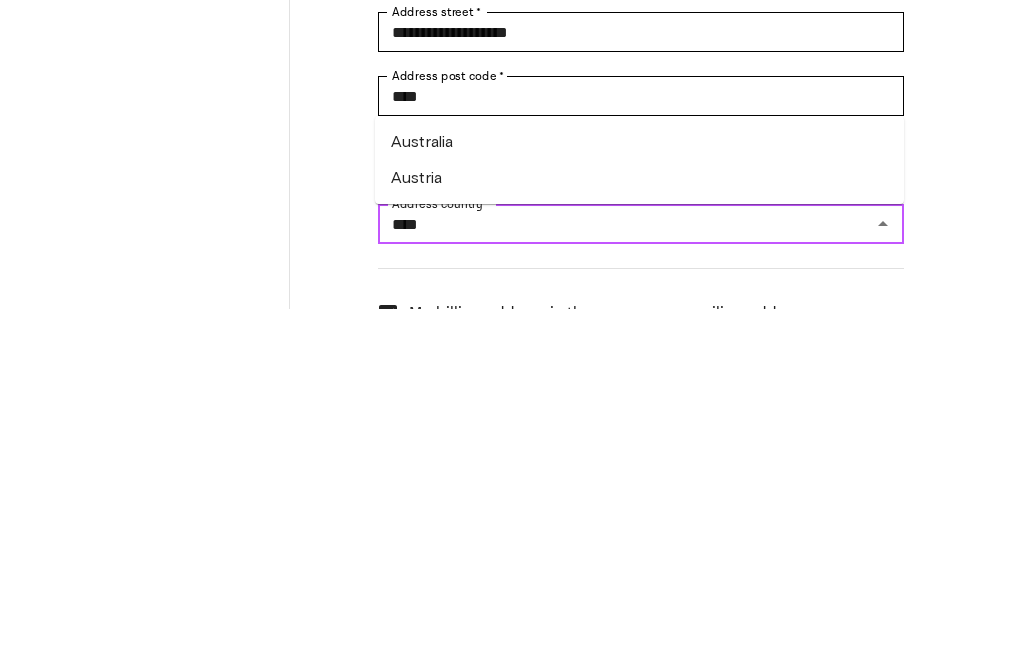 click on "Austria" at bounding box center (639, 535) 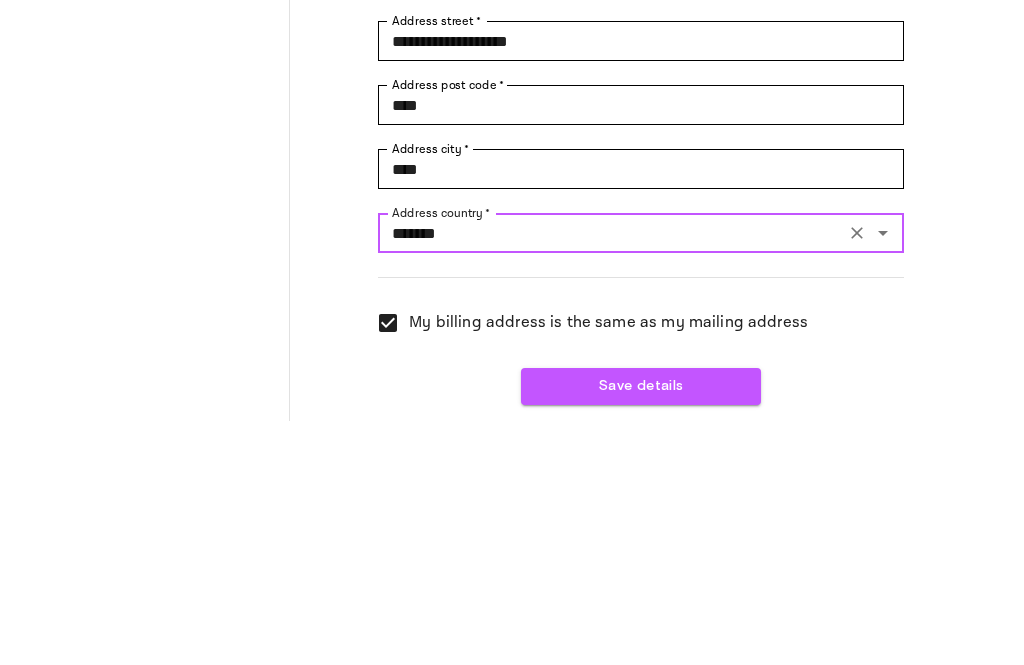 scroll, scrollTop: 711, scrollLeft: 0, axis: vertical 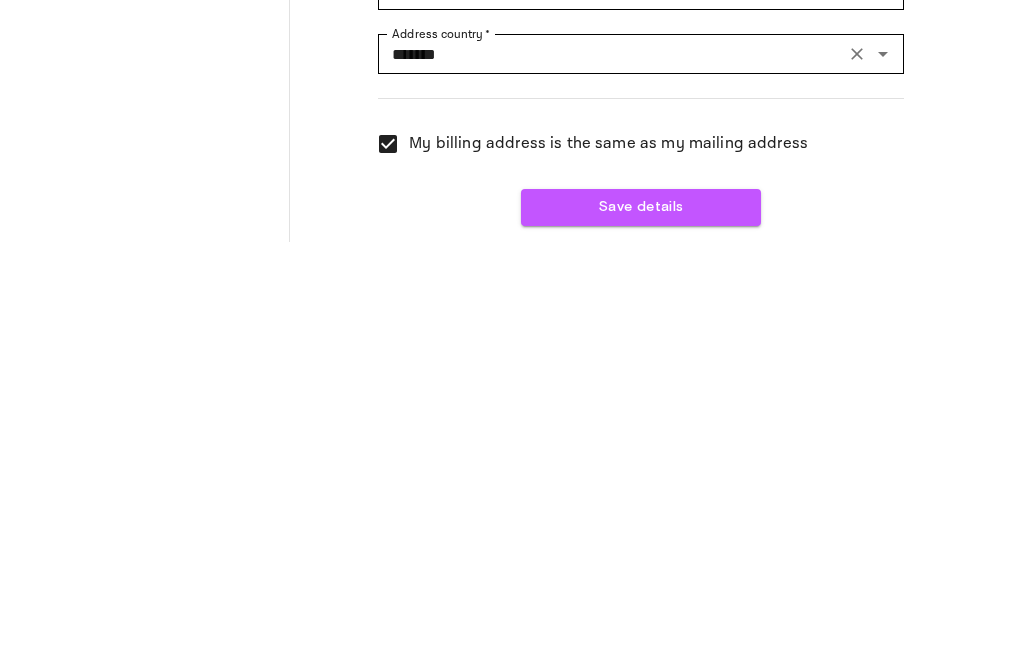 click on "Save details" at bounding box center (641, 615) 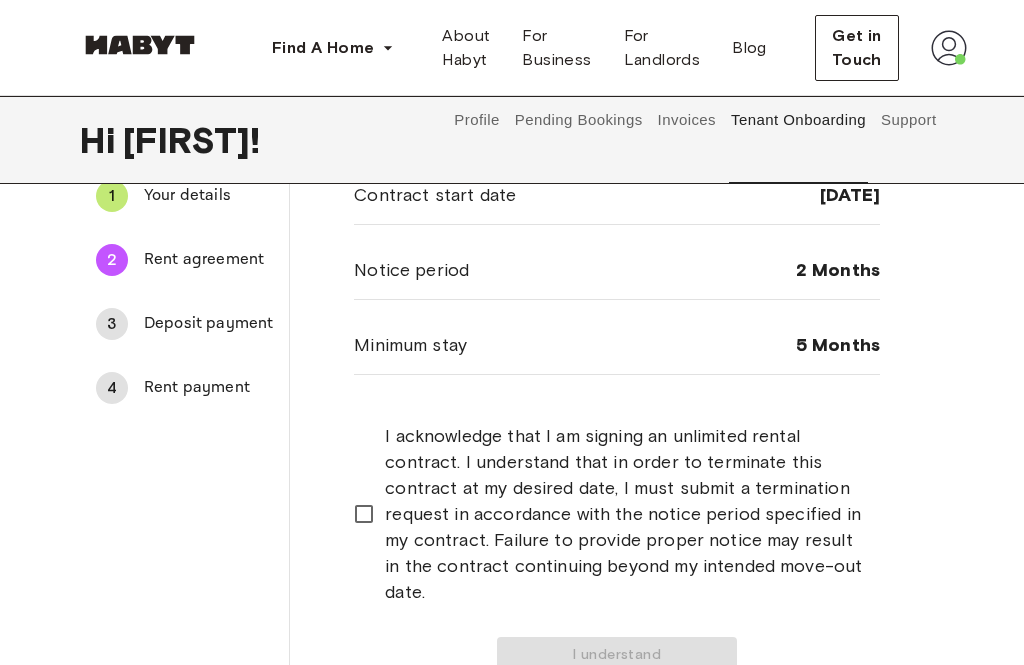 scroll, scrollTop: 116, scrollLeft: 0, axis: vertical 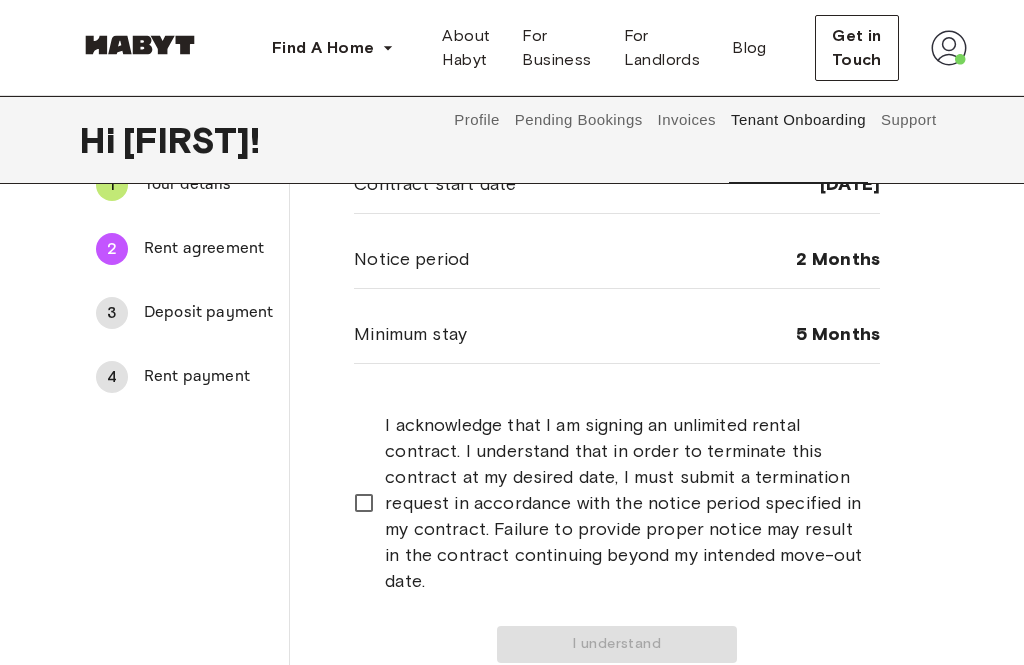 click on "Your rent agreement Contract start date [DATE] Notice period [NUMBER] Months Minimum stay [NUMBER] Months I acknowledge that I am signing an unlimited rental contract. I understand that in order to terminate this contract at my desired date, I must submit a termination request in accordance with the notice period specified in my contract. Failure to provide proper notice may result in the contract continuing beyond my intended move-out date. I understand" at bounding box center [617, 381] 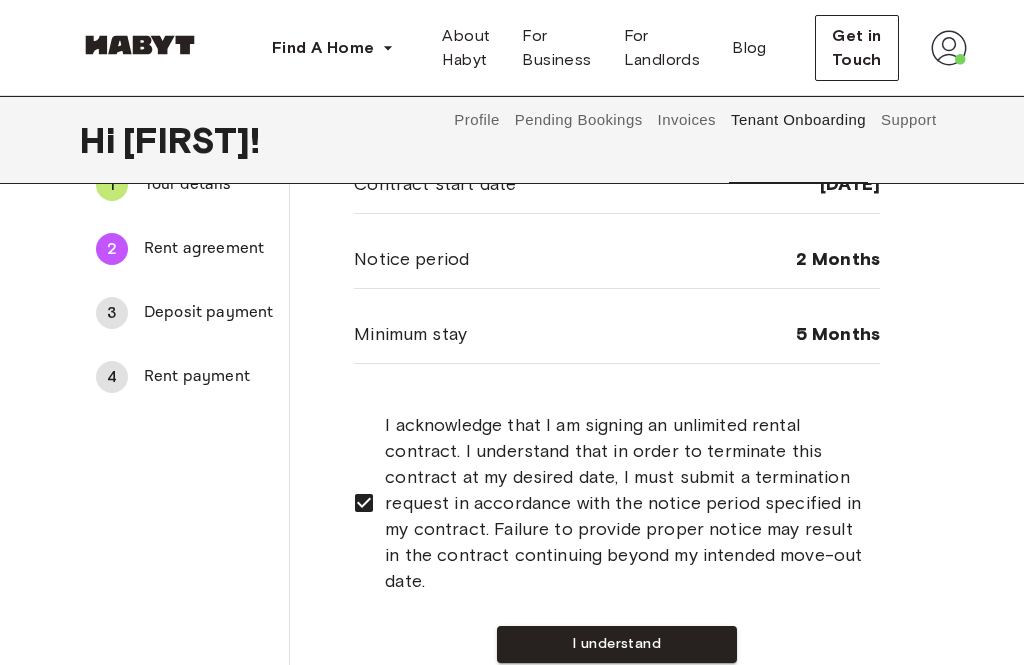 click on "I understand" at bounding box center (617, 644) 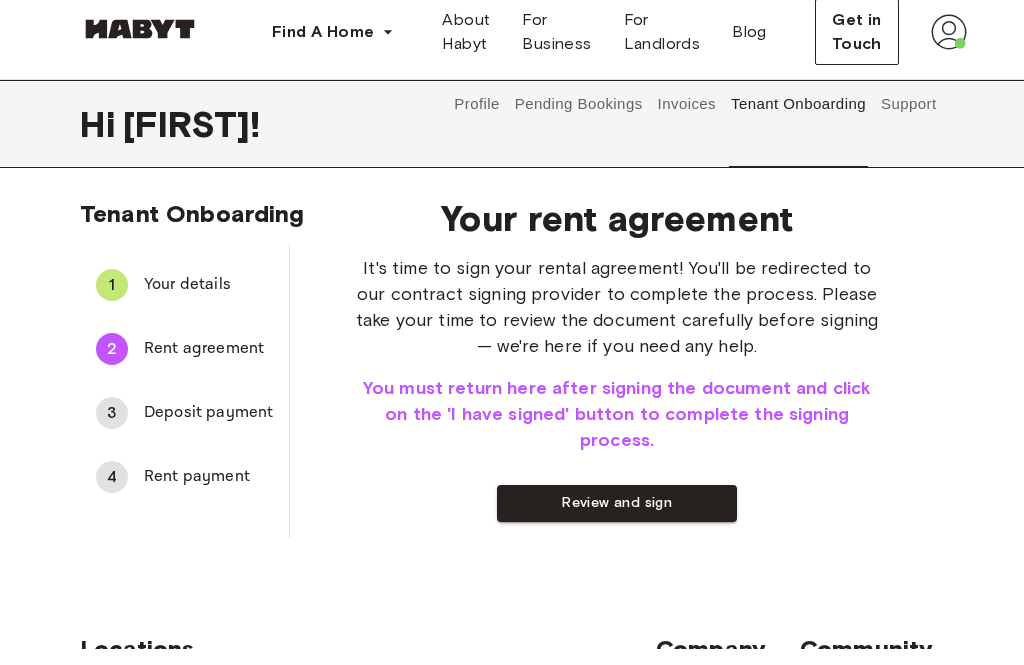 scroll, scrollTop: 18, scrollLeft: 0, axis: vertical 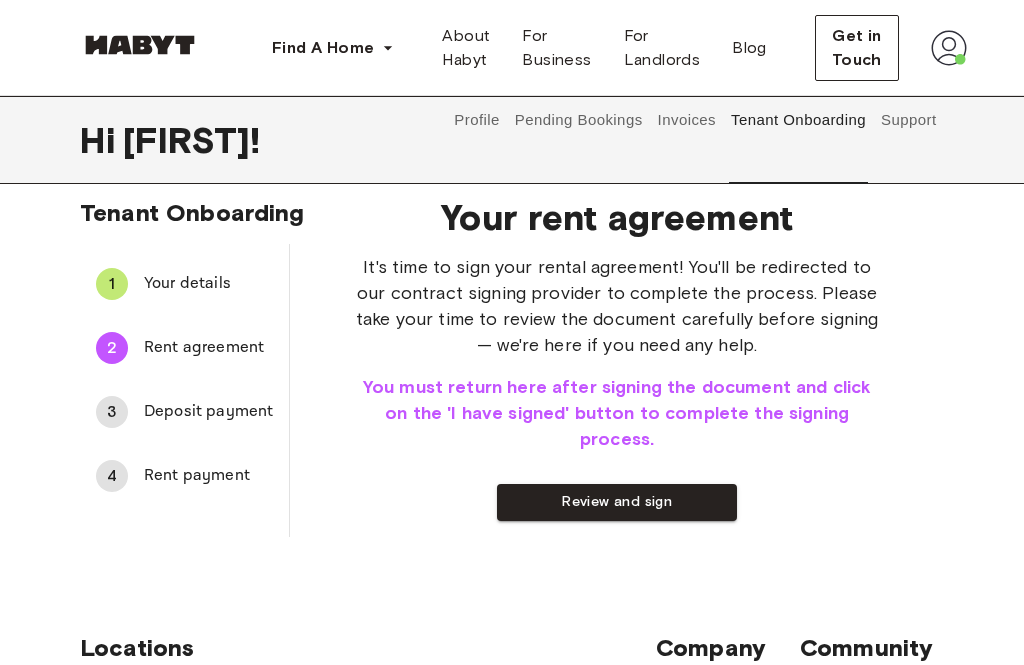 click on "Review and sign" at bounding box center [617, 502] 